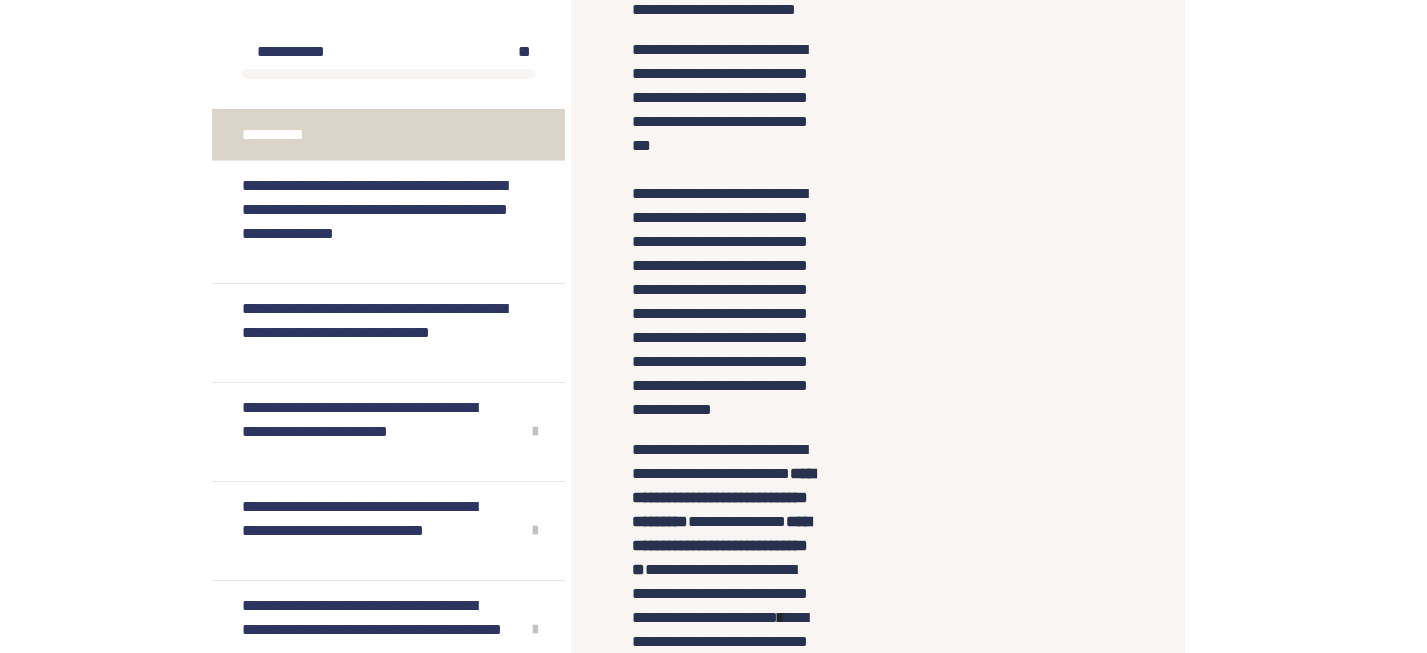 scroll, scrollTop: 878, scrollLeft: 0, axis: vertical 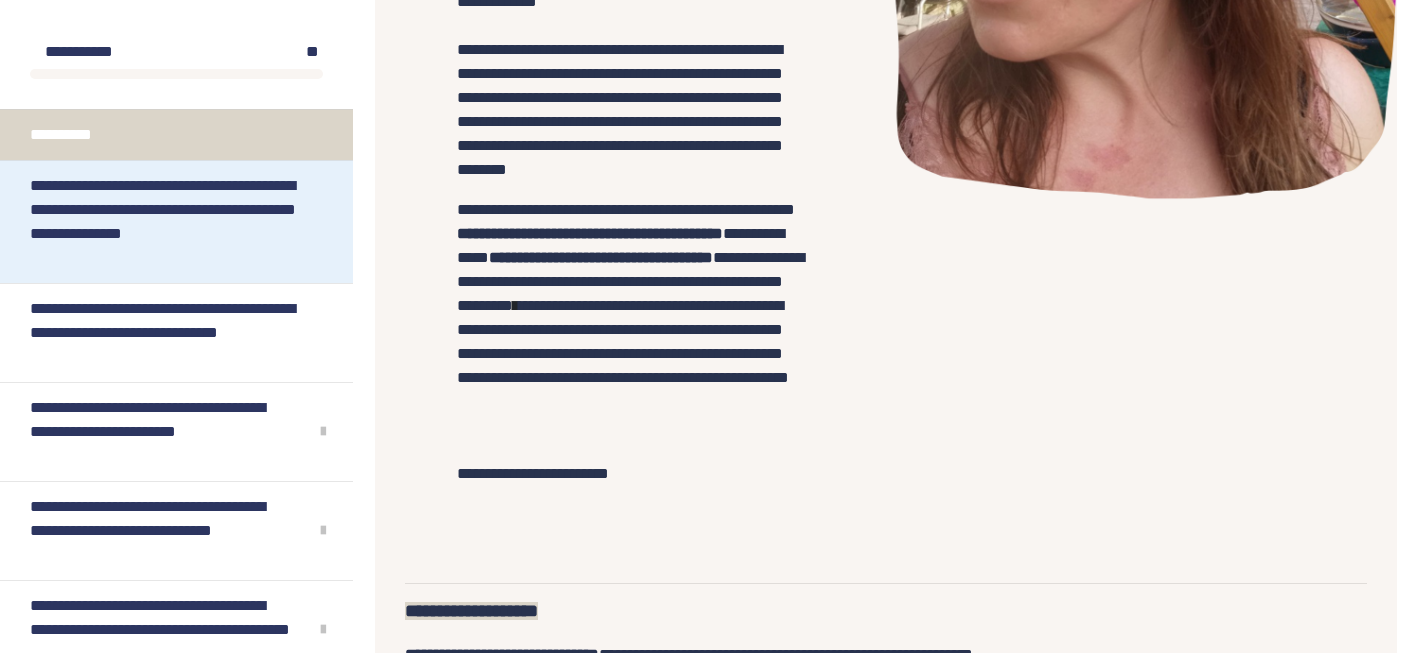 click on "**********" at bounding box center [168, 222] 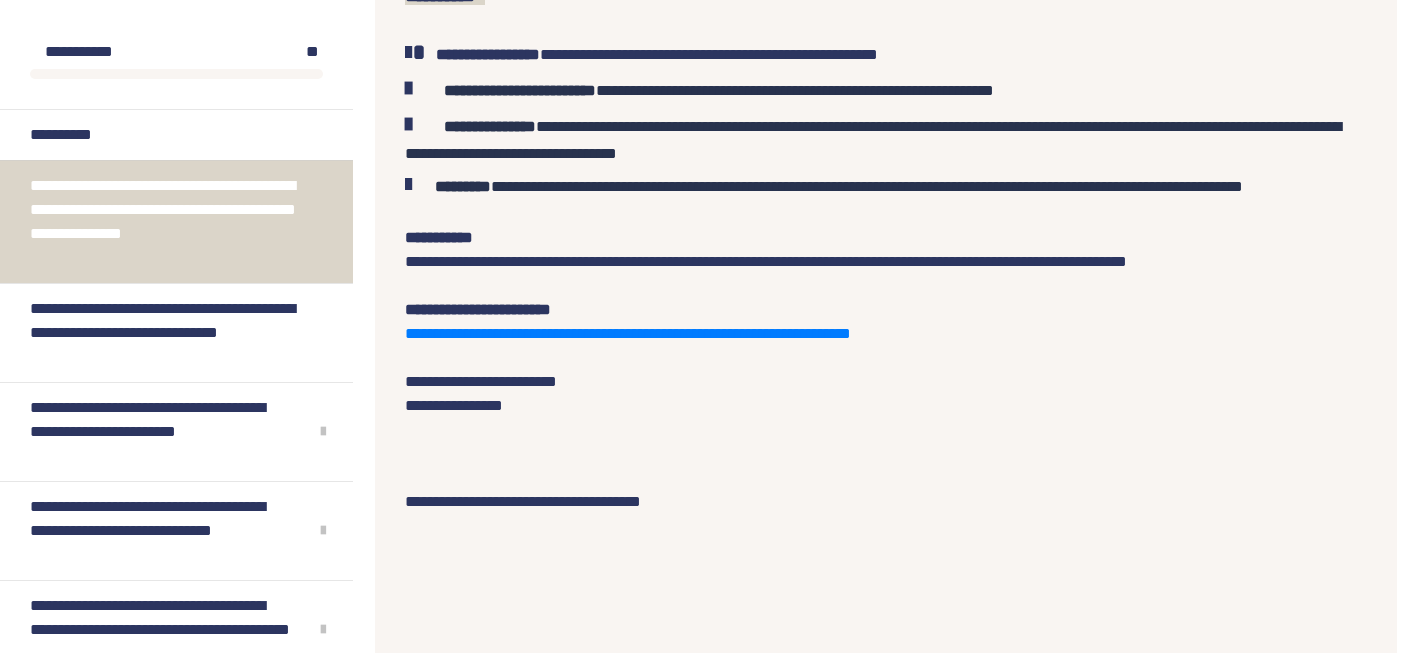 scroll, scrollTop: 1042, scrollLeft: 0, axis: vertical 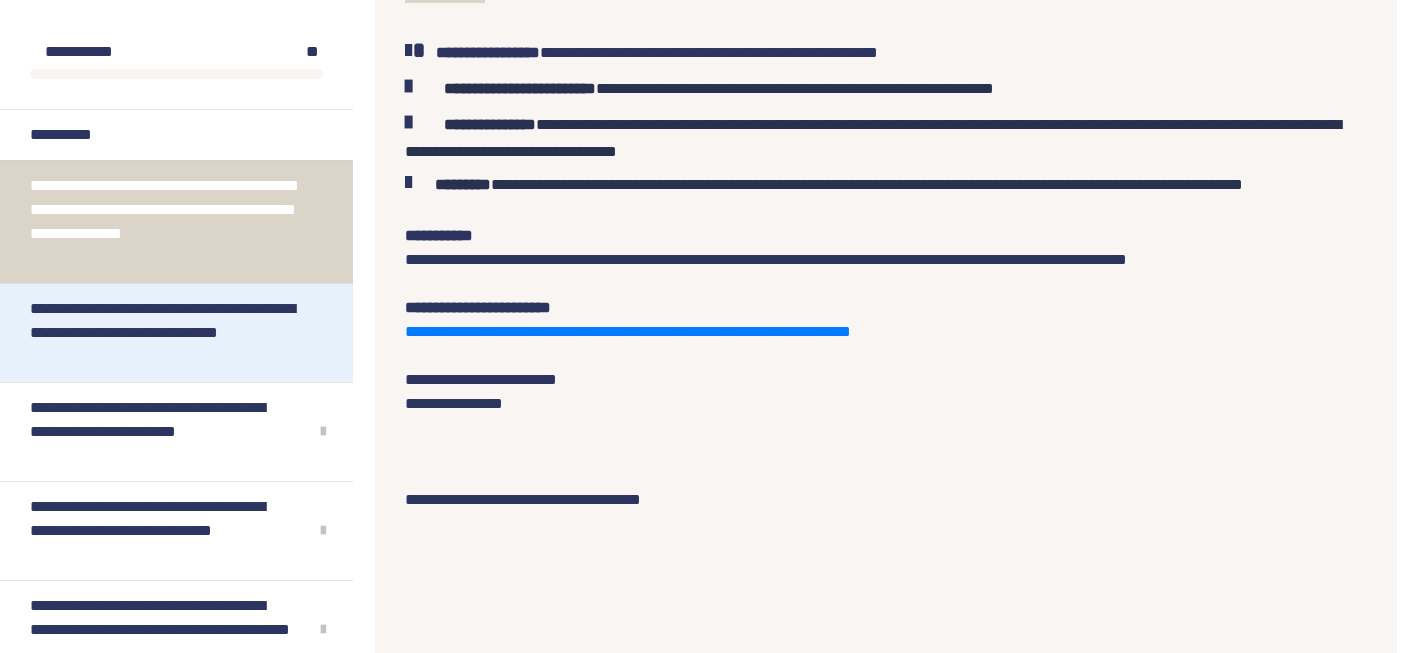 click on "**********" at bounding box center (168, 333) 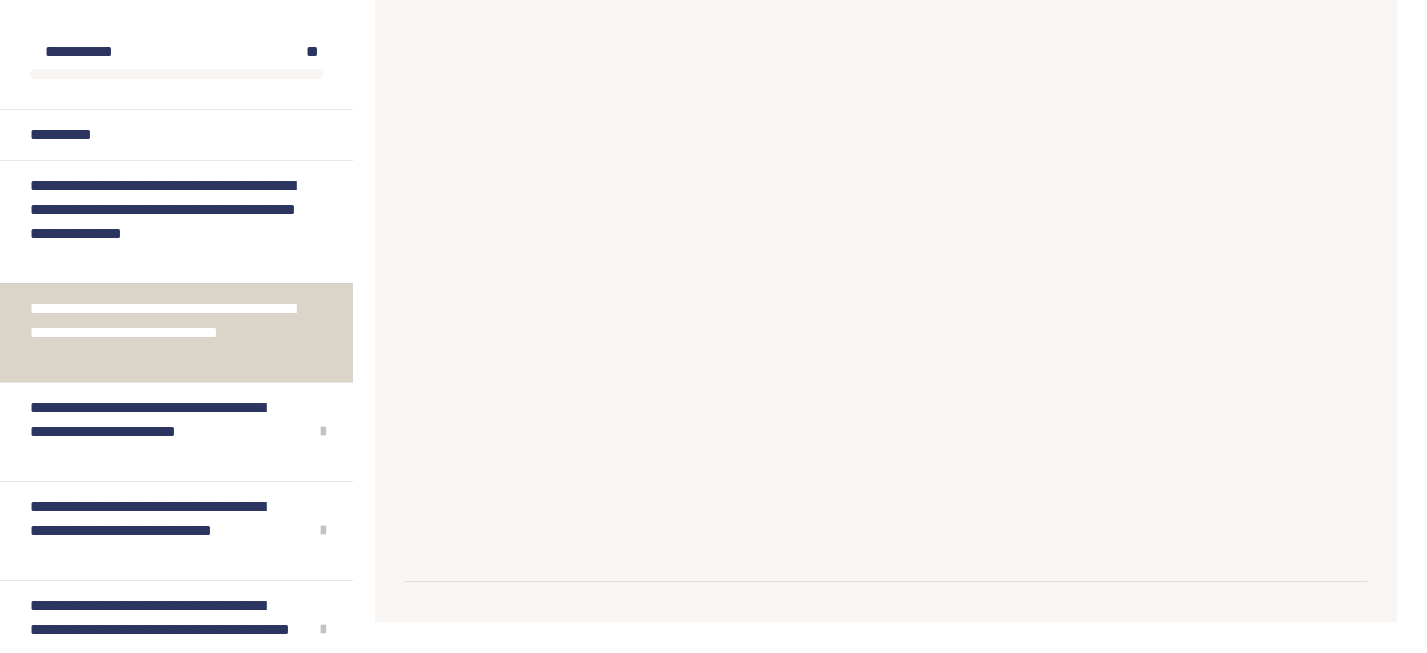 scroll, scrollTop: 1514, scrollLeft: 0, axis: vertical 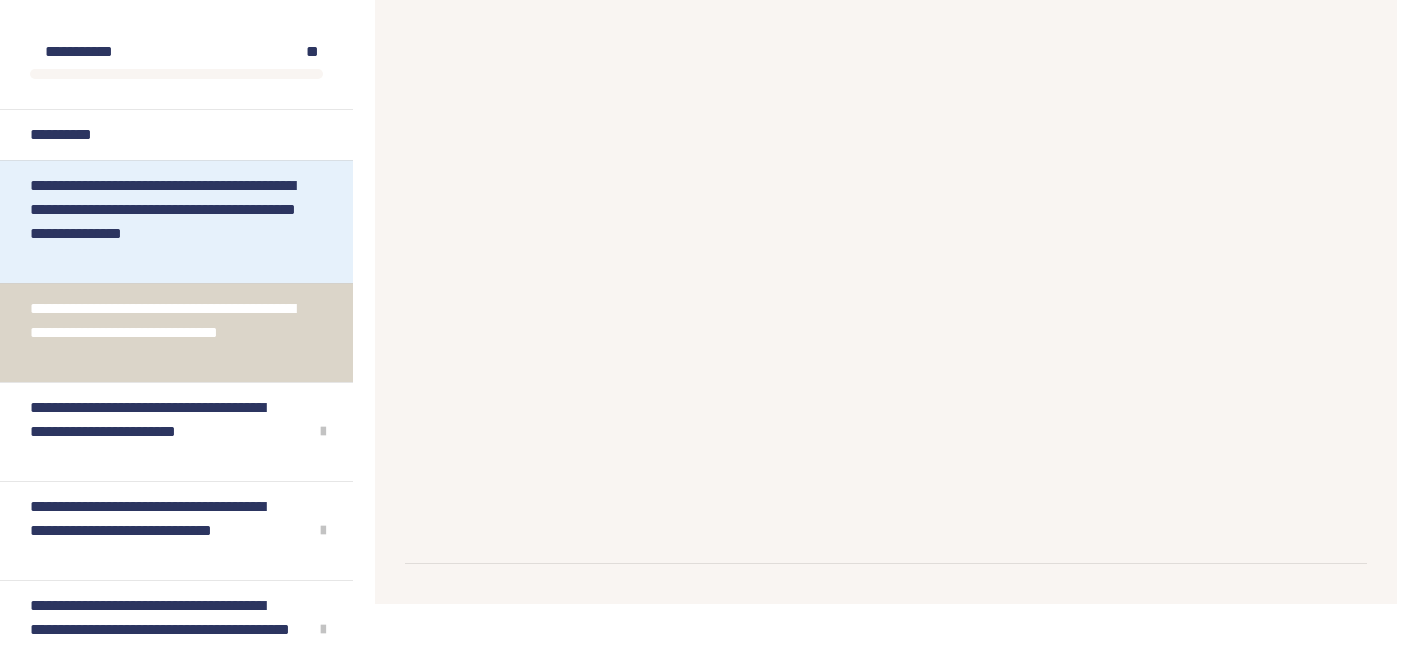 click on "**********" at bounding box center (168, 222) 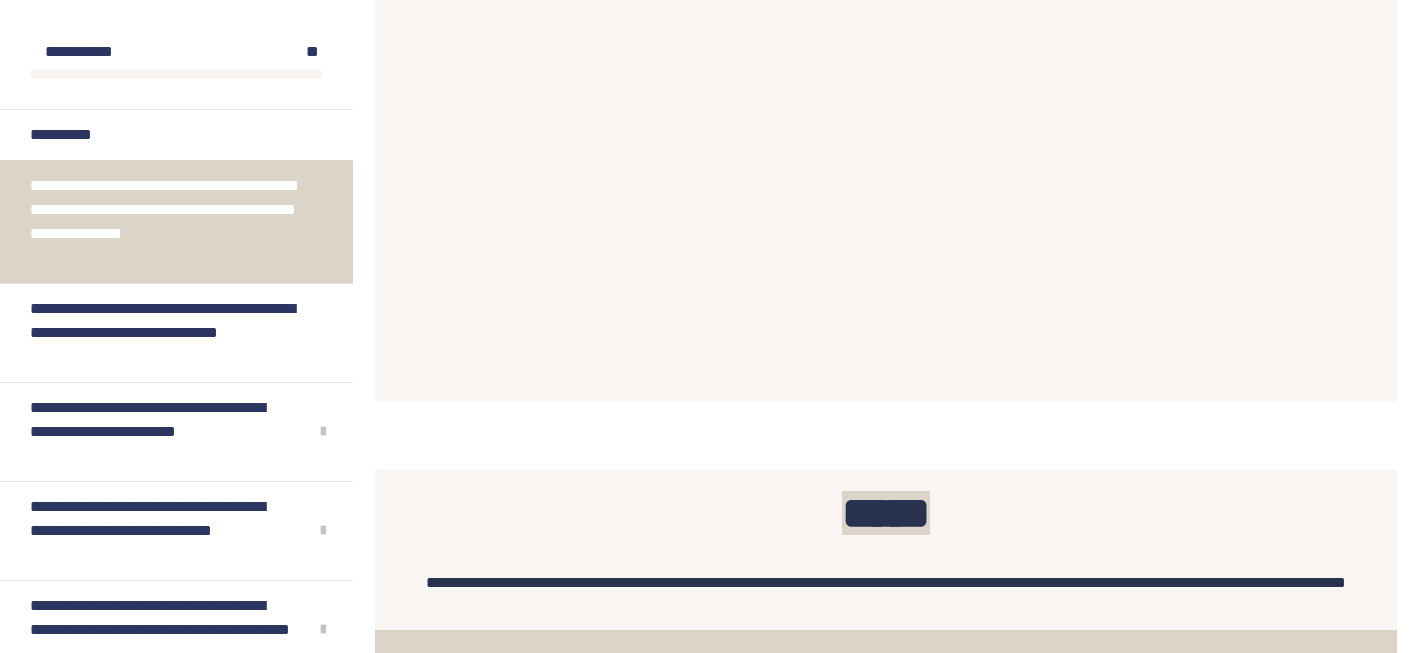 scroll, scrollTop: 2042, scrollLeft: 0, axis: vertical 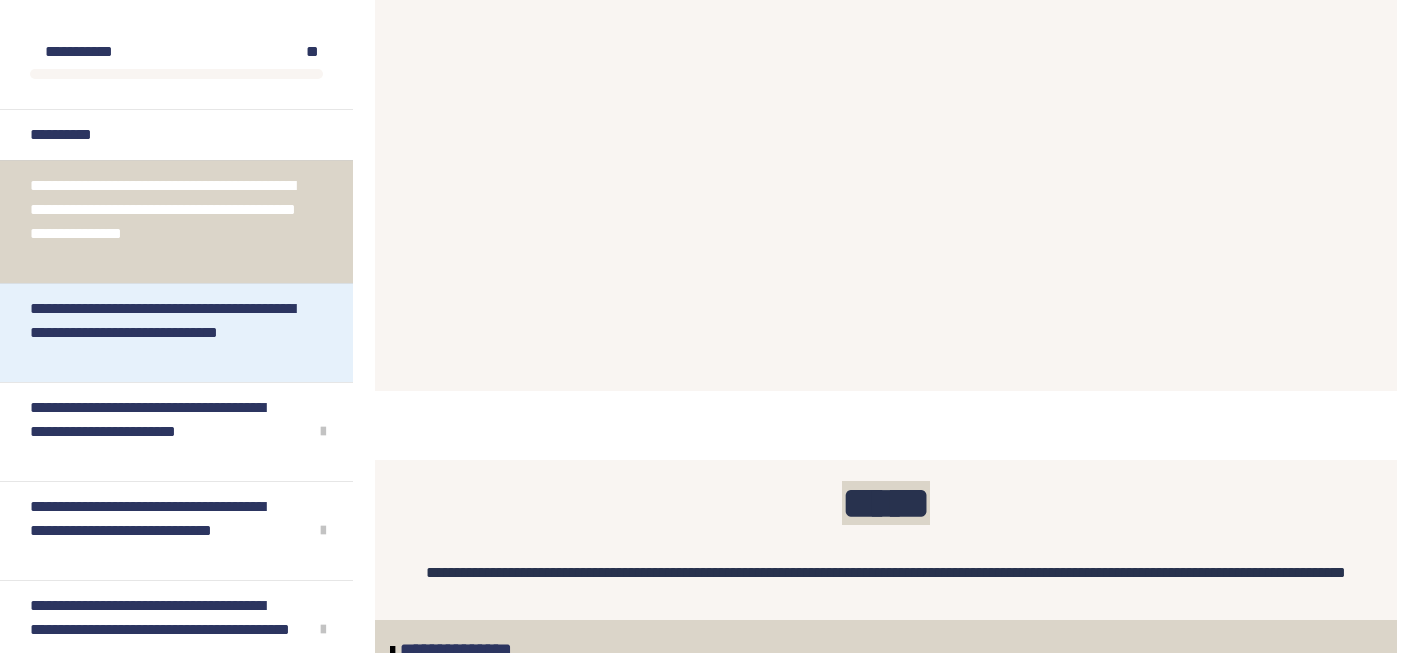 click on "**********" at bounding box center [168, 333] 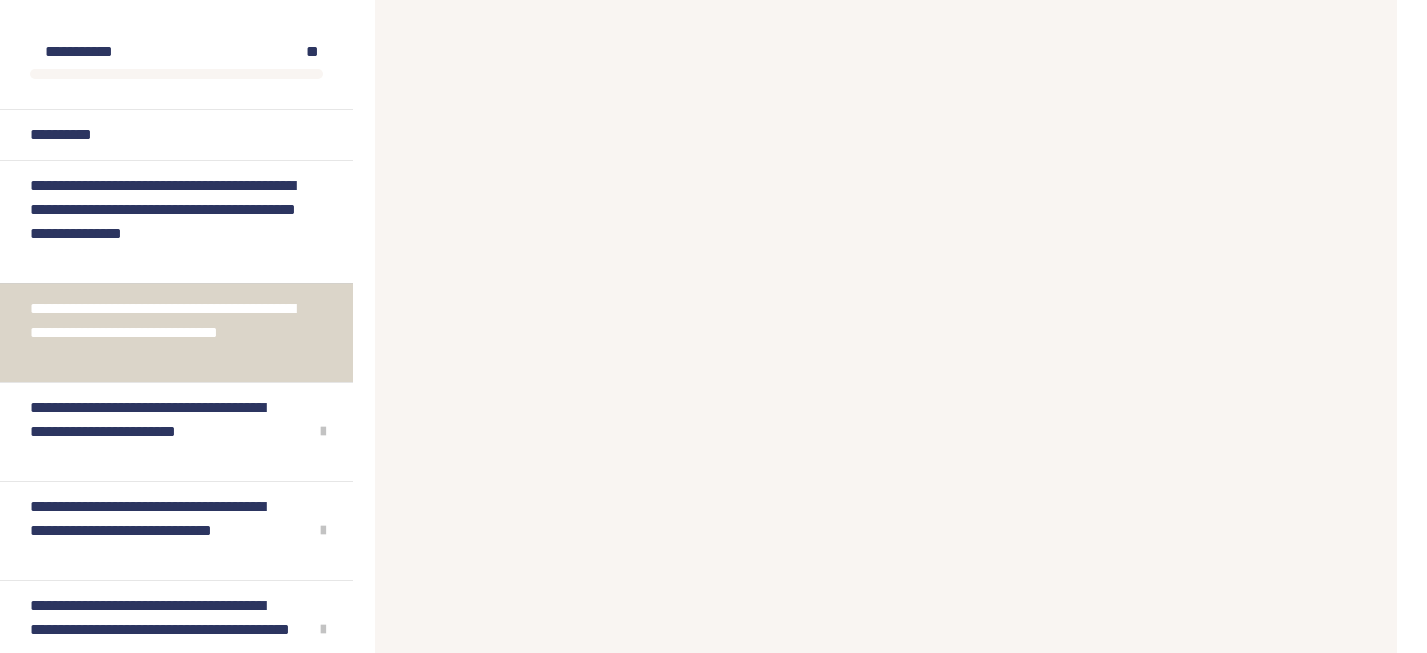 scroll, scrollTop: 1395, scrollLeft: 0, axis: vertical 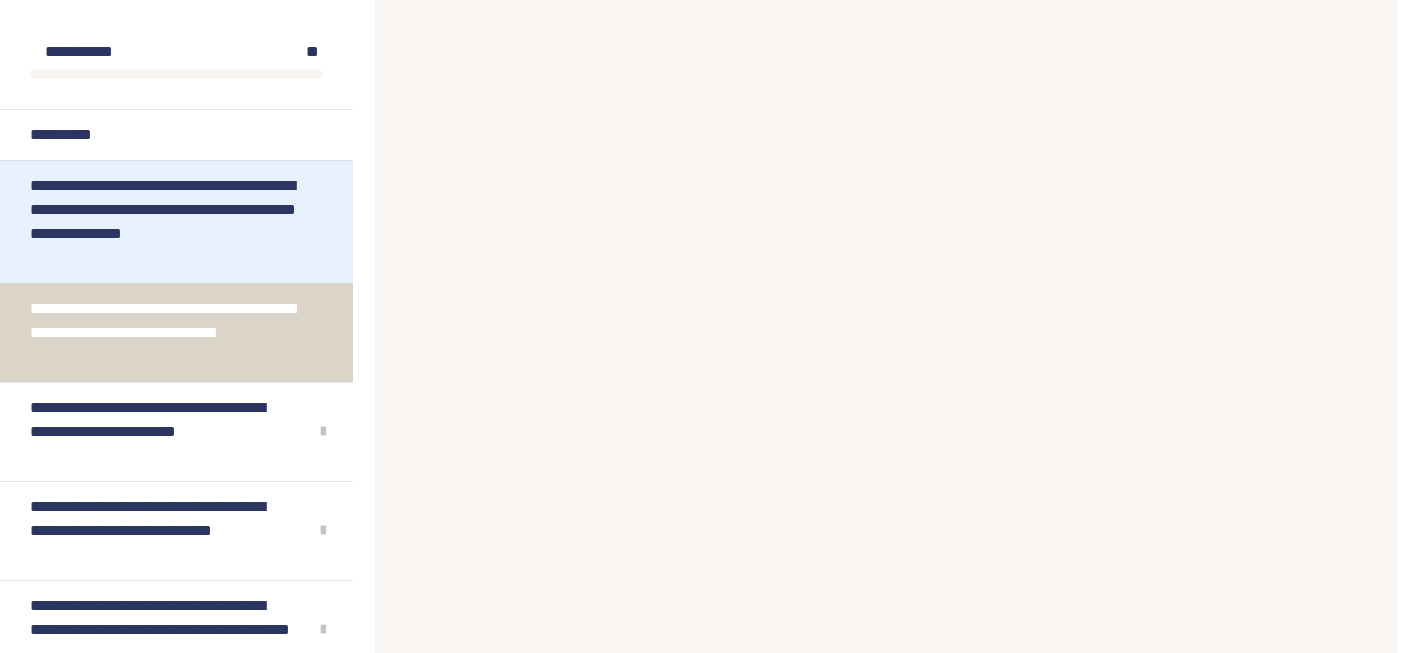 click on "**********" at bounding box center (168, 222) 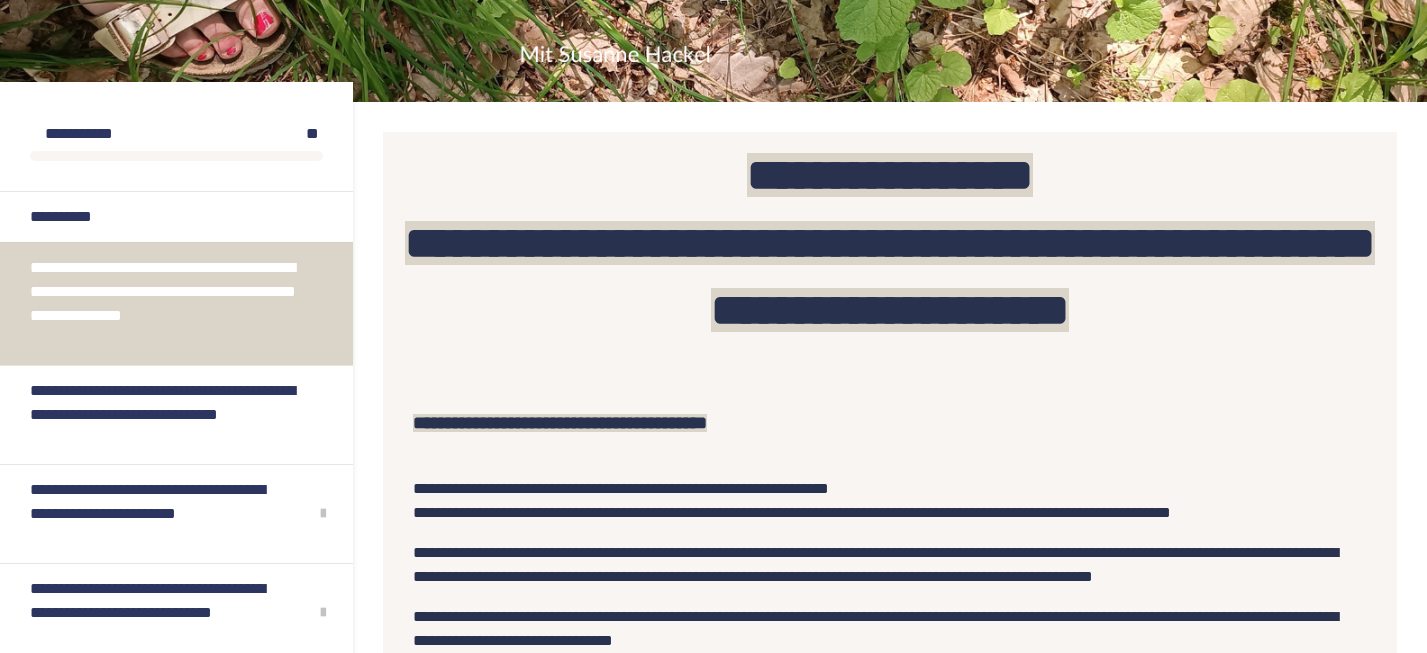 scroll, scrollTop: 200, scrollLeft: 0, axis: vertical 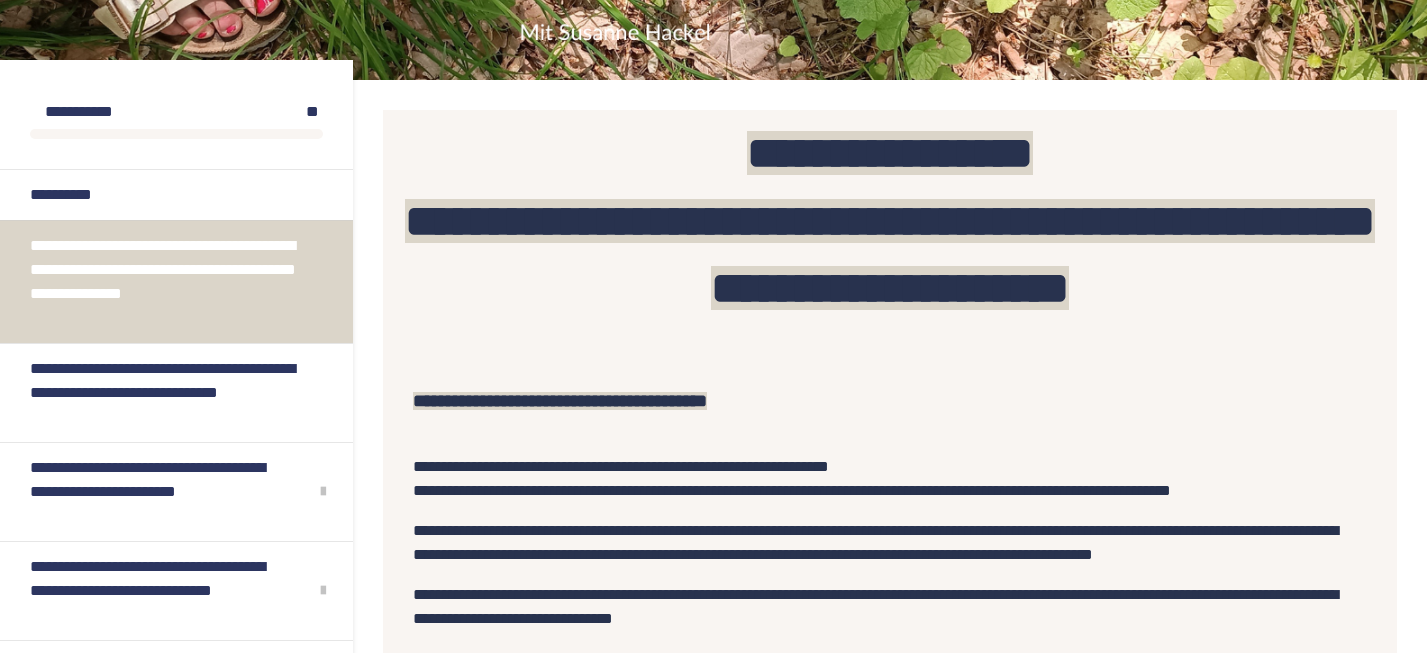 click on "**********" at bounding box center [890, 220] 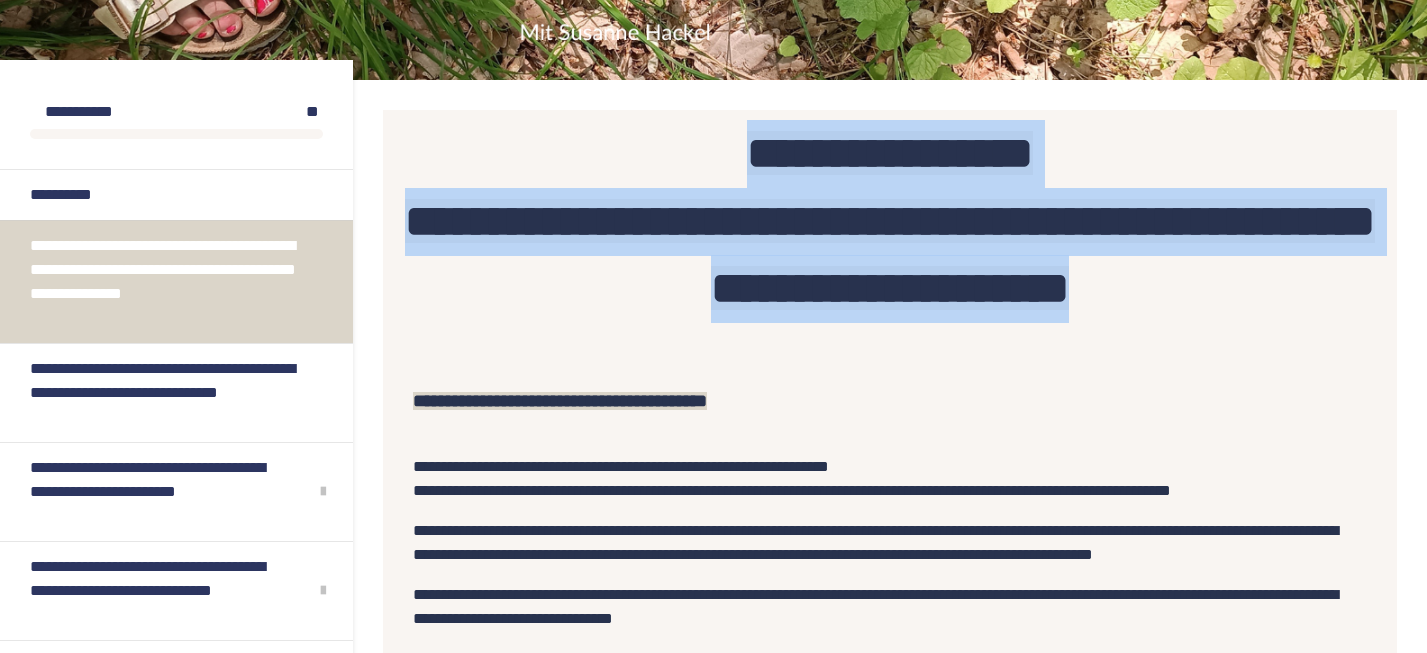 drag, startPoint x: 1051, startPoint y: 351, endPoint x: 693, endPoint y: 128, distance: 421.77365 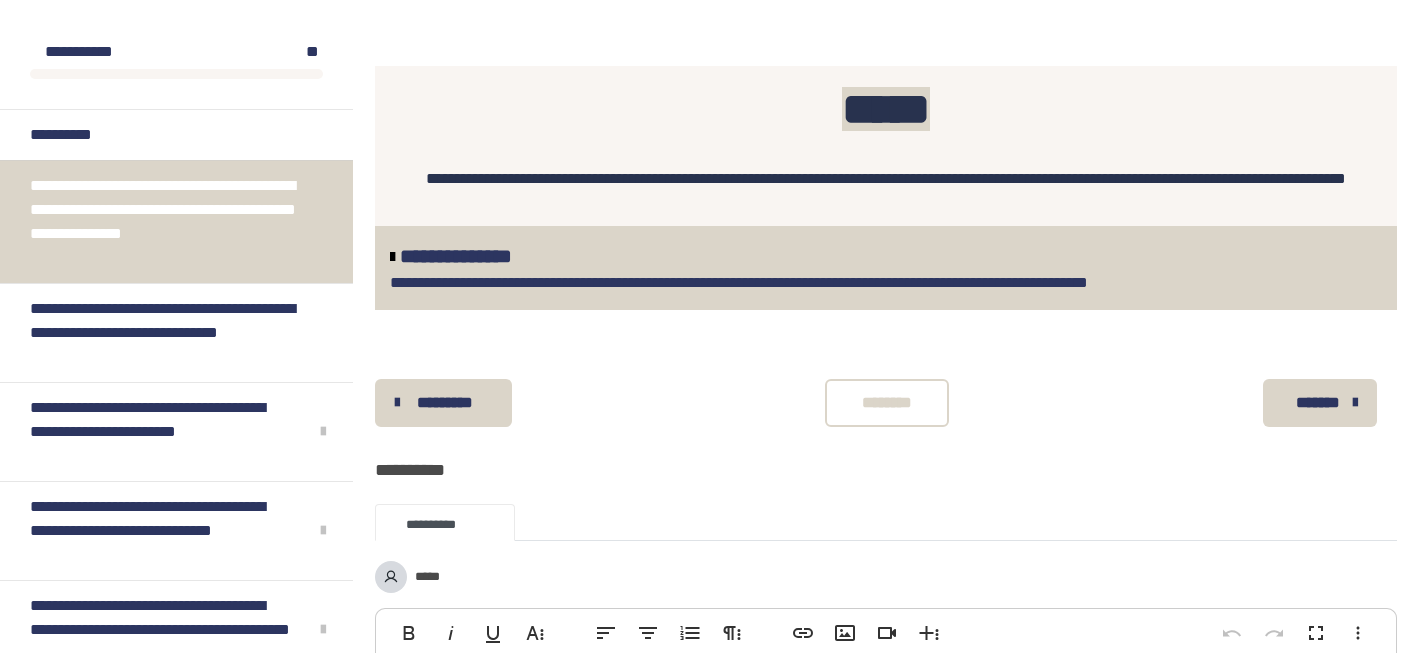 scroll, scrollTop: 2455, scrollLeft: 0, axis: vertical 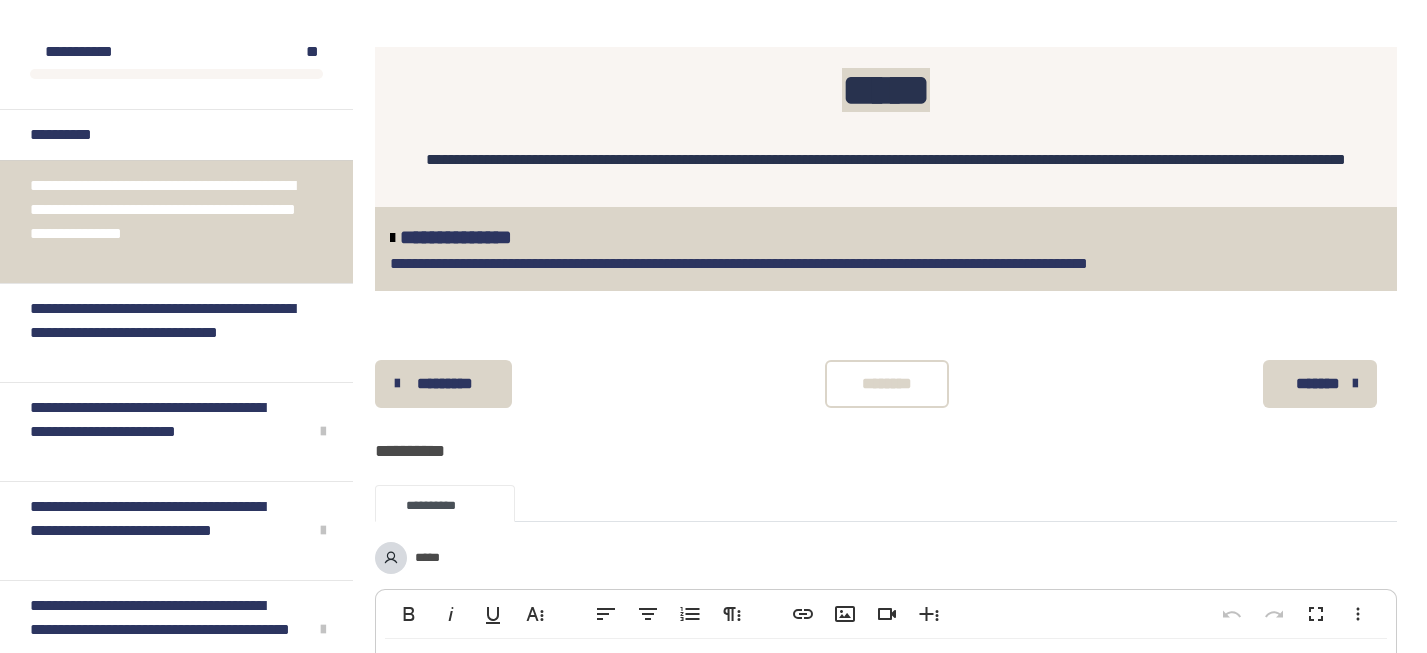 click on "********" at bounding box center [887, 384] 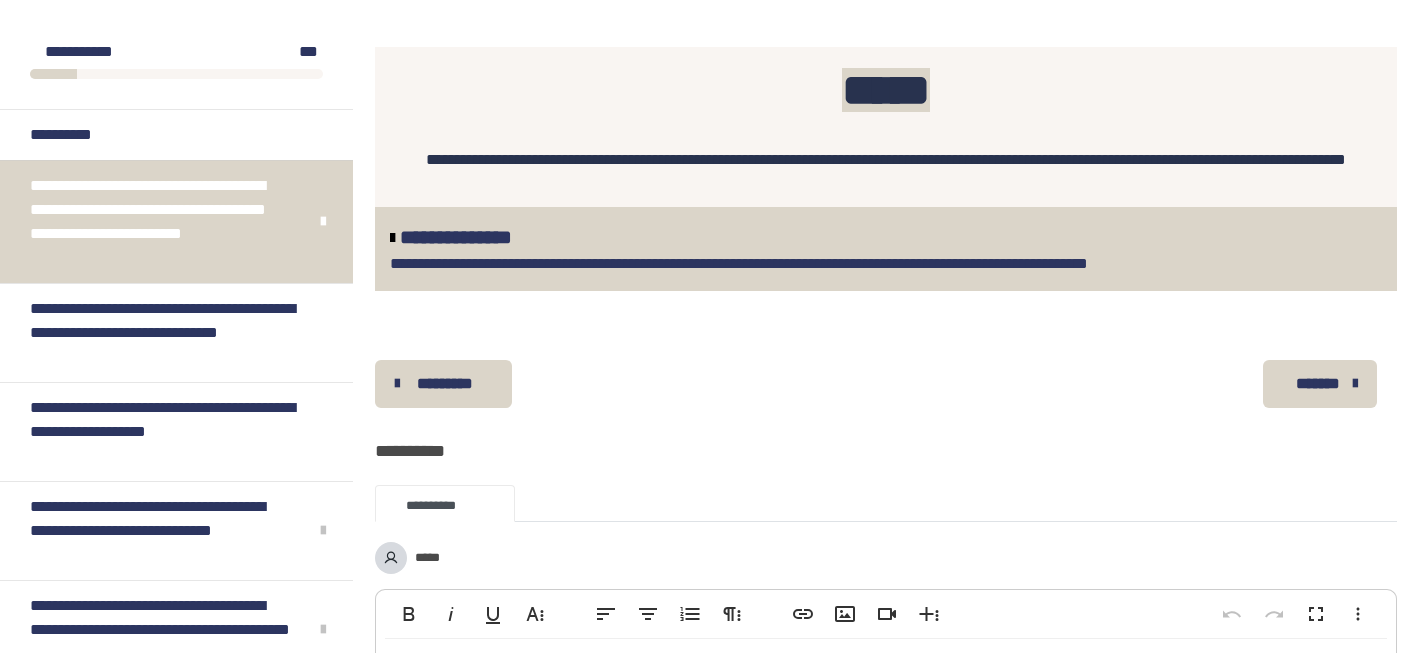 click on "*******" at bounding box center (1318, 384) 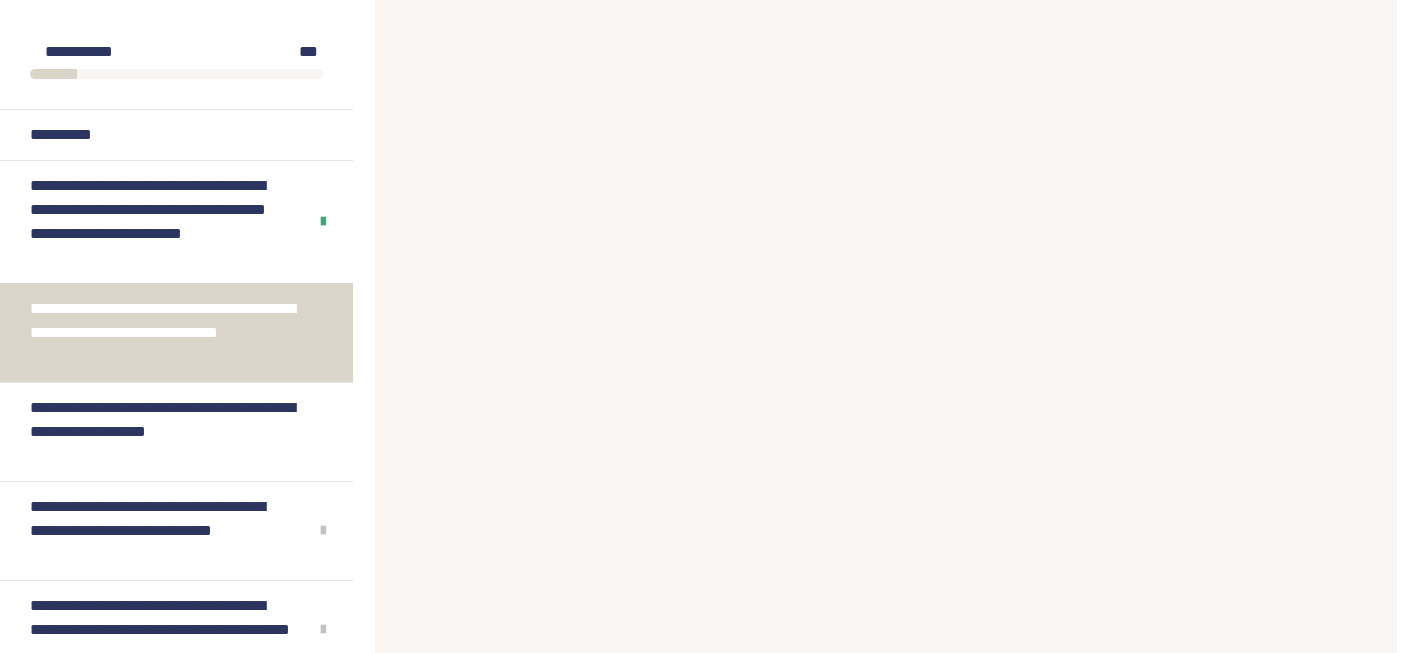 scroll, scrollTop: 1354, scrollLeft: 0, axis: vertical 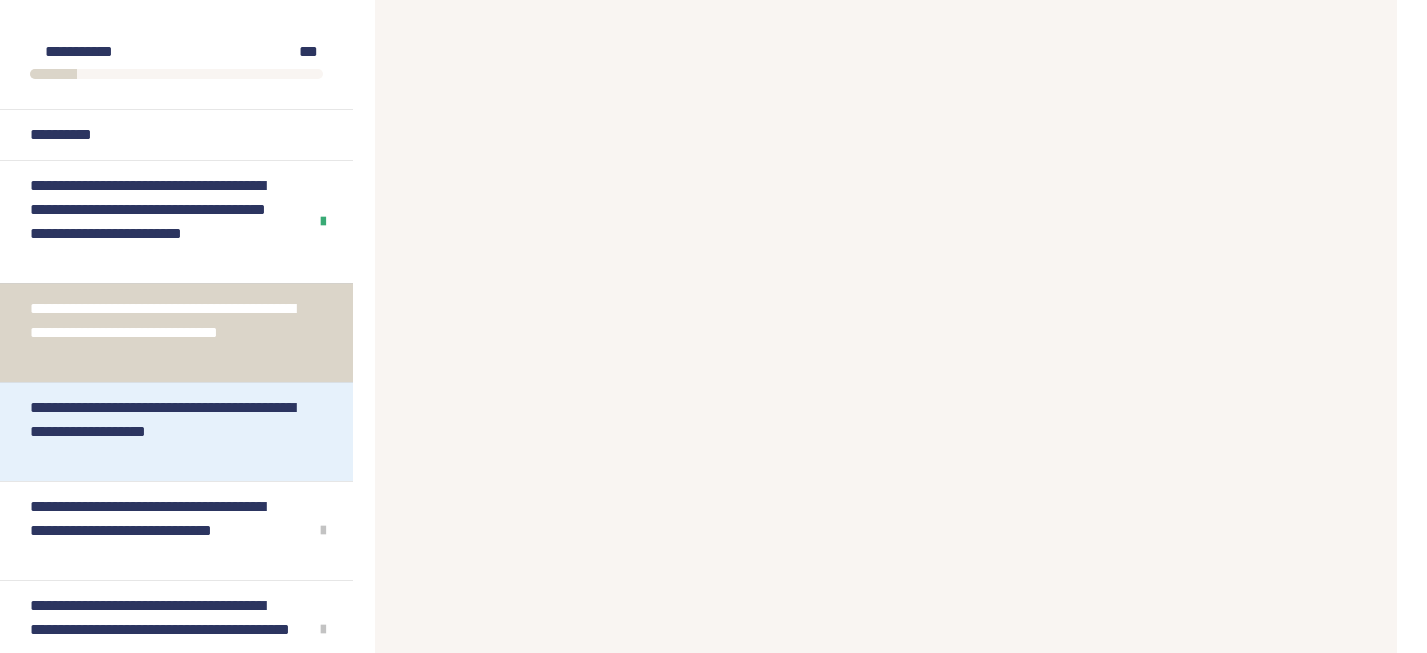 click on "**********" at bounding box center (168, 432) 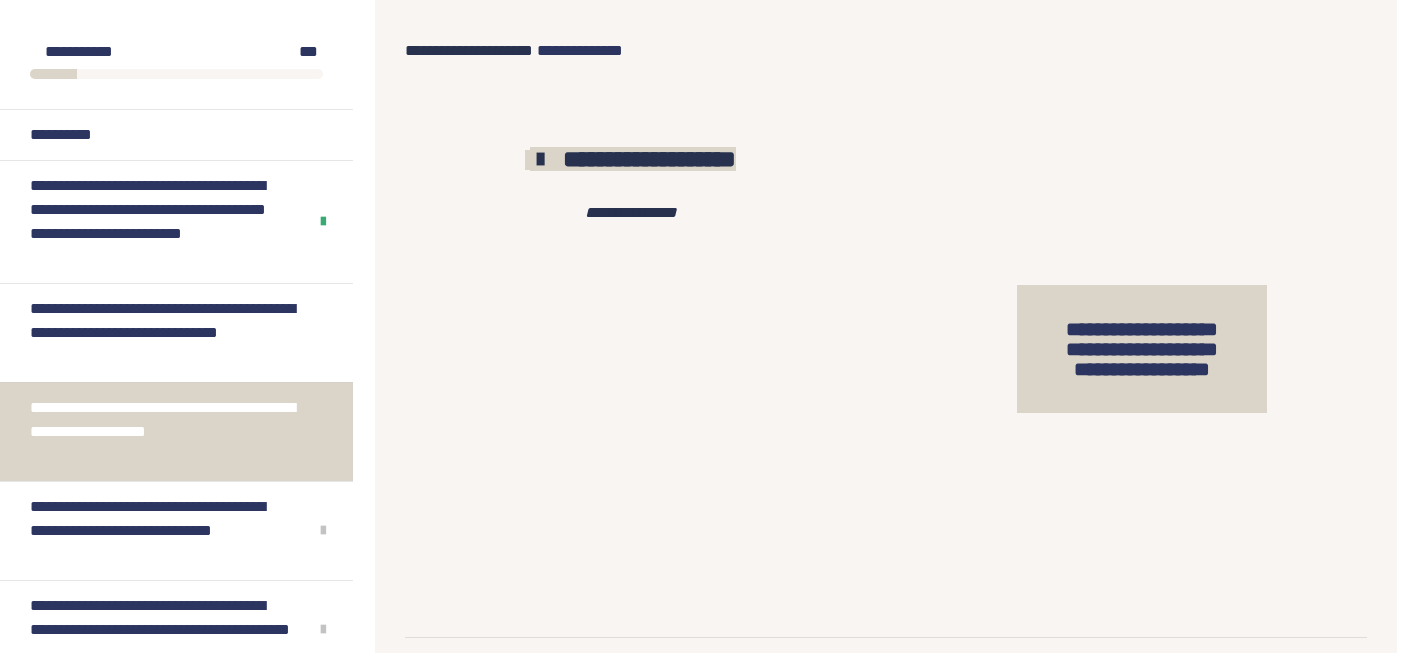 scroll, scrollTop: 2248, scrollLeft: 0, axis: vertical 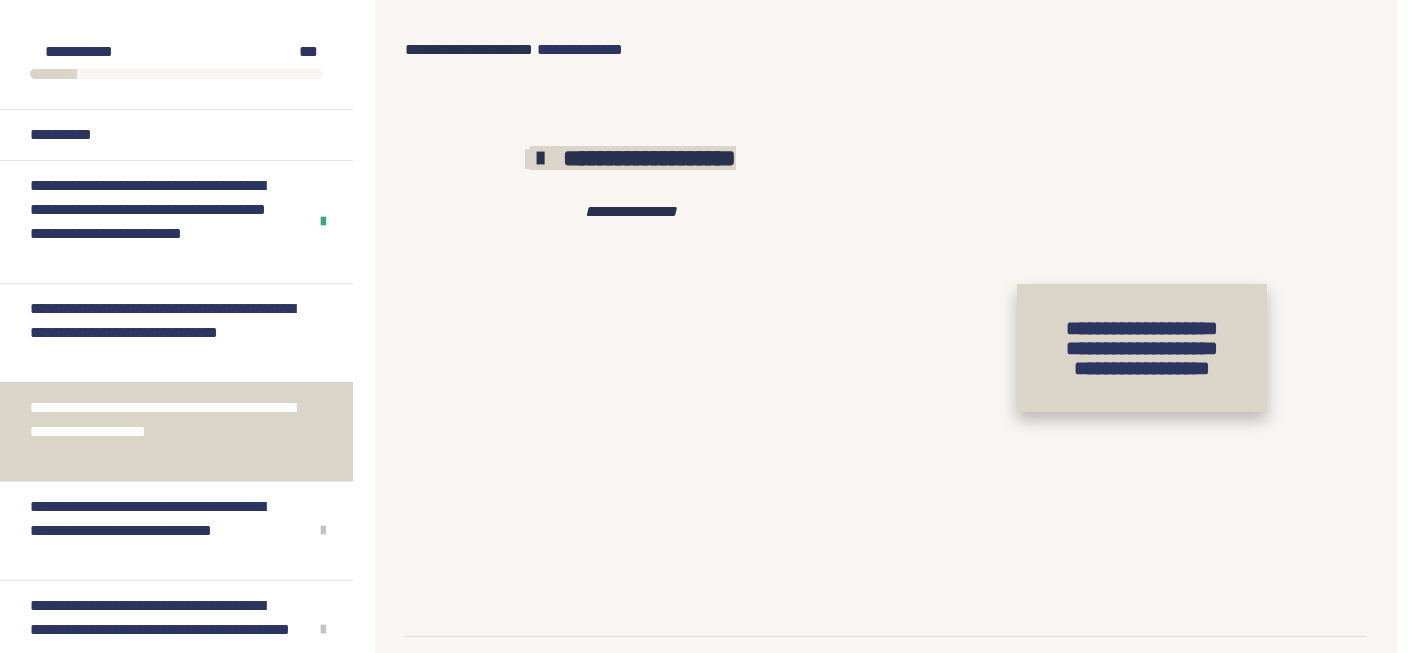 click on "**********" at bounding box center (1142, 348) 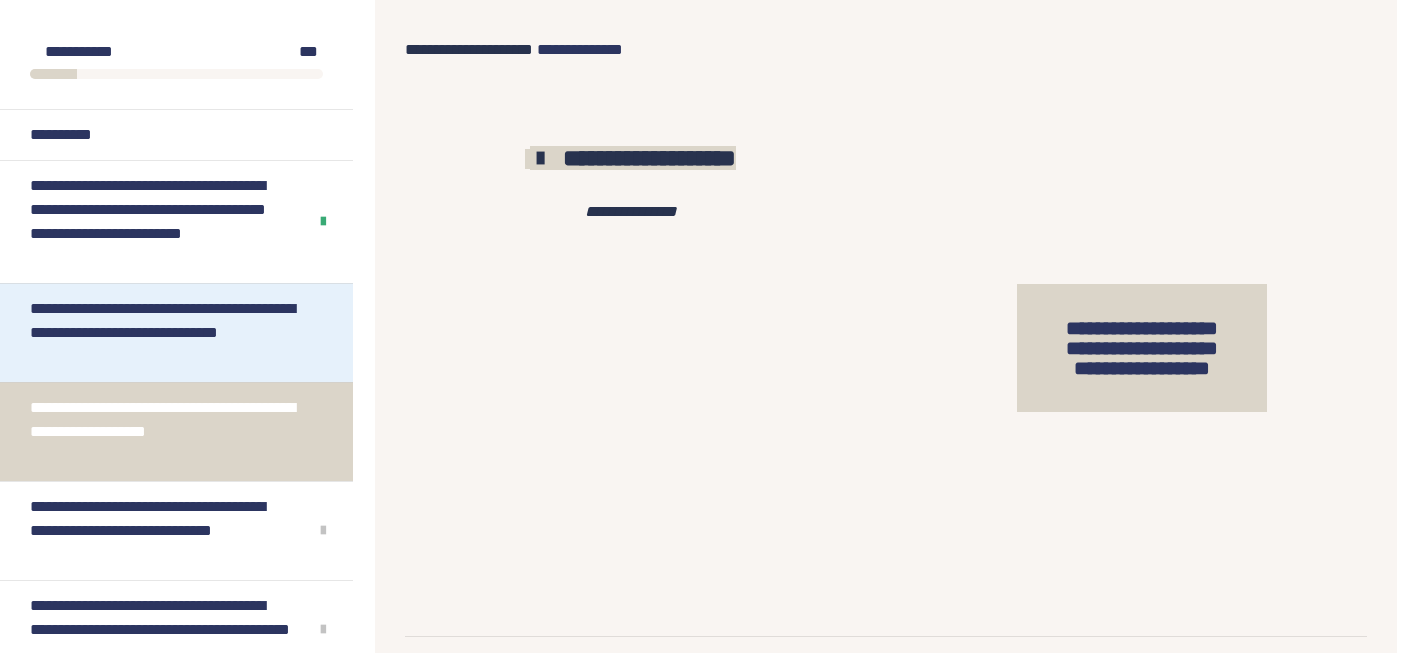 click on "**********" at bounding box center [168, 333] 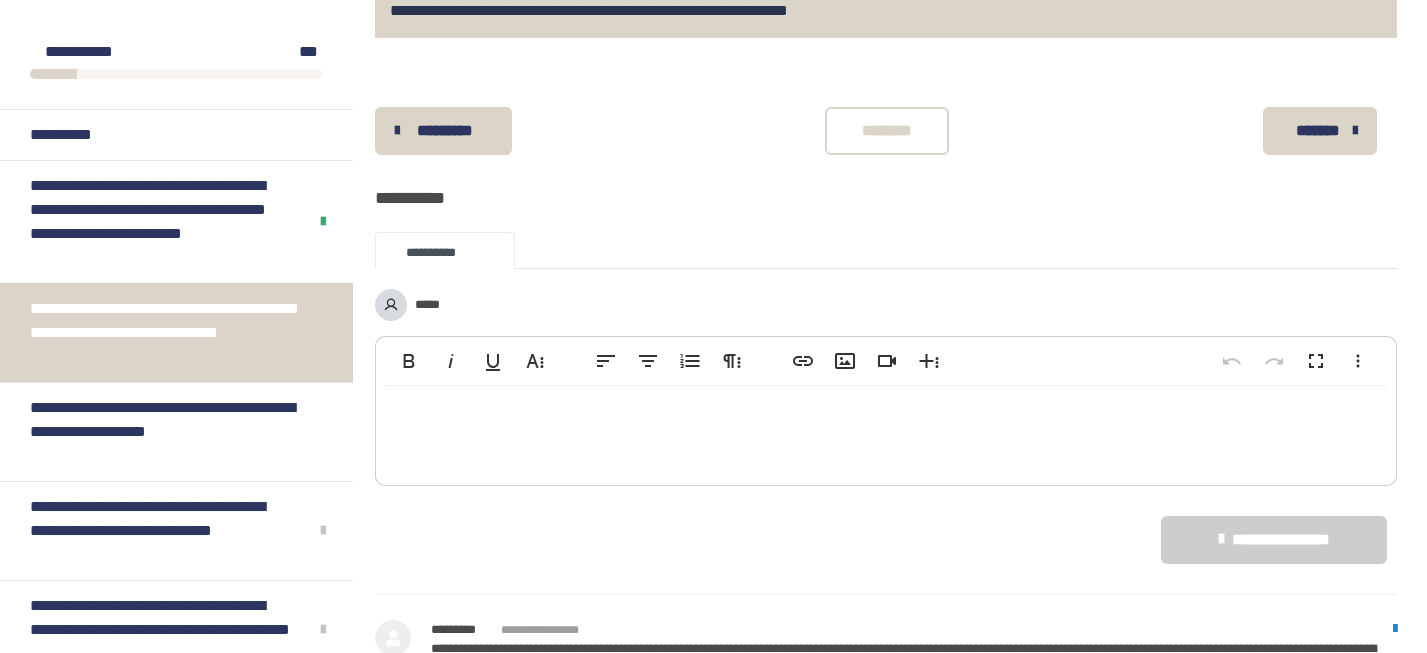 scroll, scrollTop: 2419, scrollLeft: 0, axis: vertical 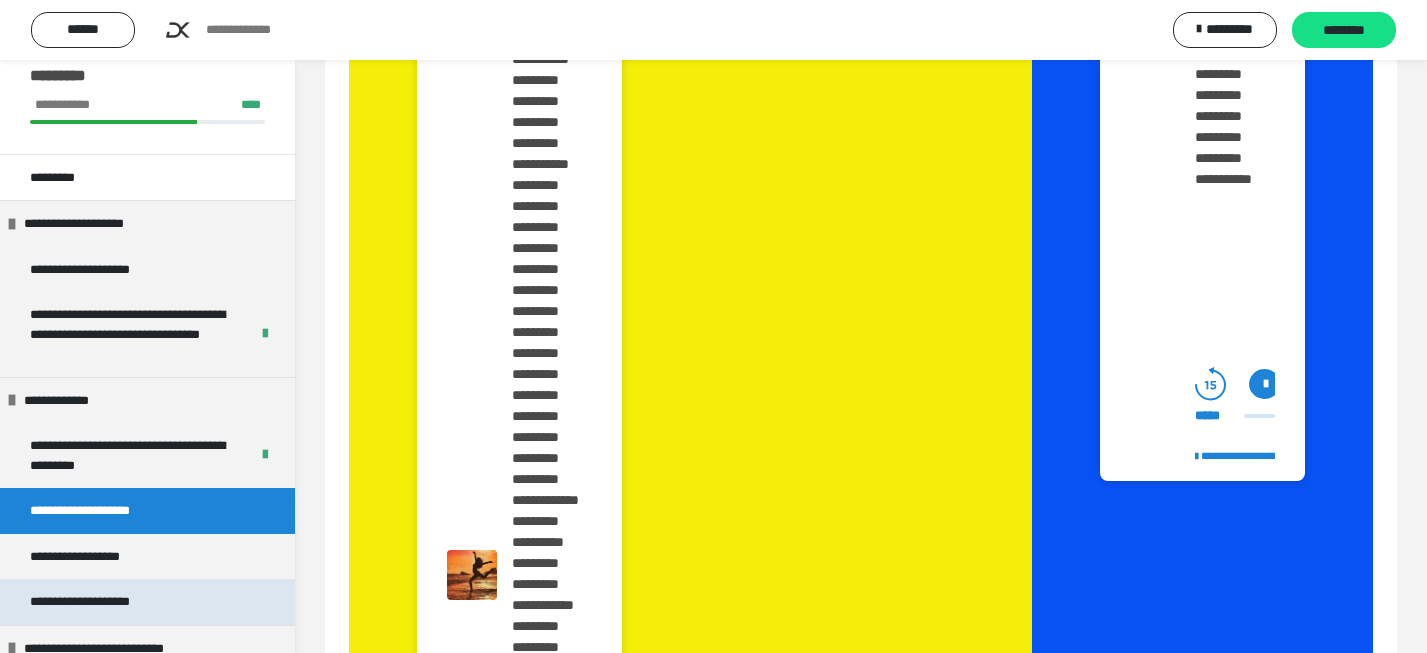 click on "**********" at bounding box center (147, 602) 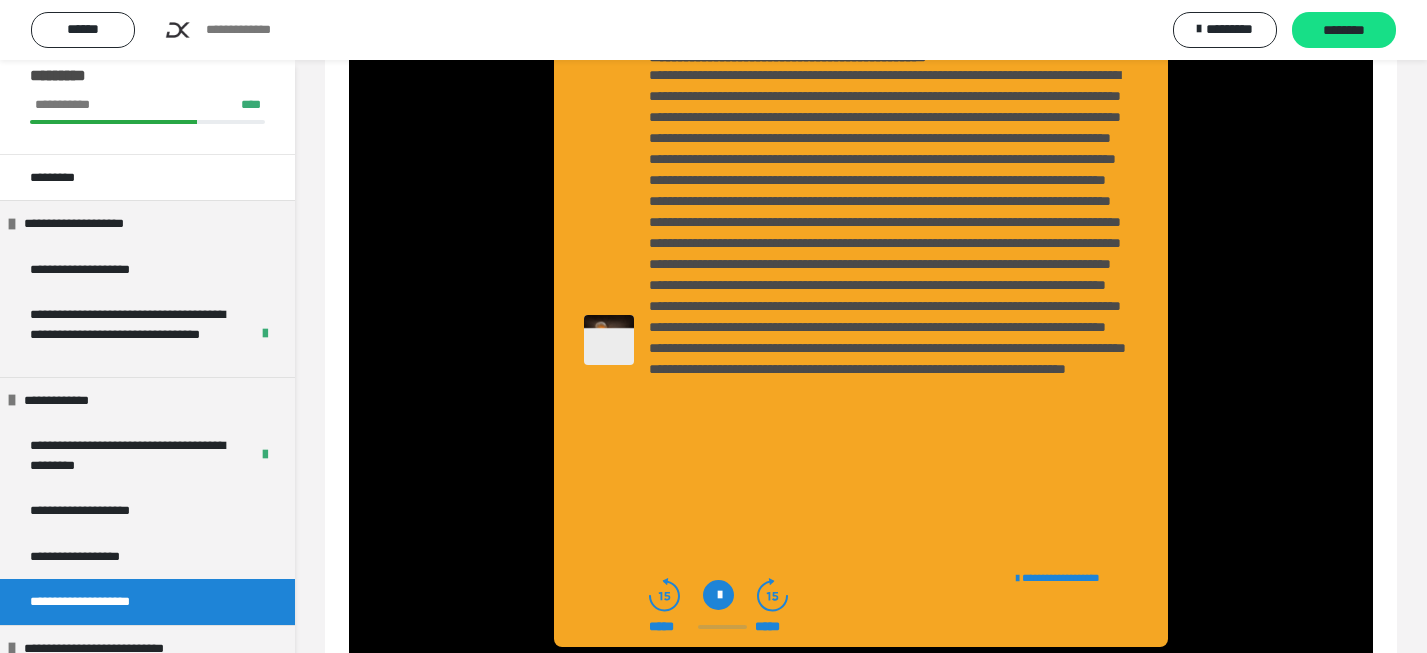 scroll, scrollTop: 121, scrollLeft: 0, axis: vertical 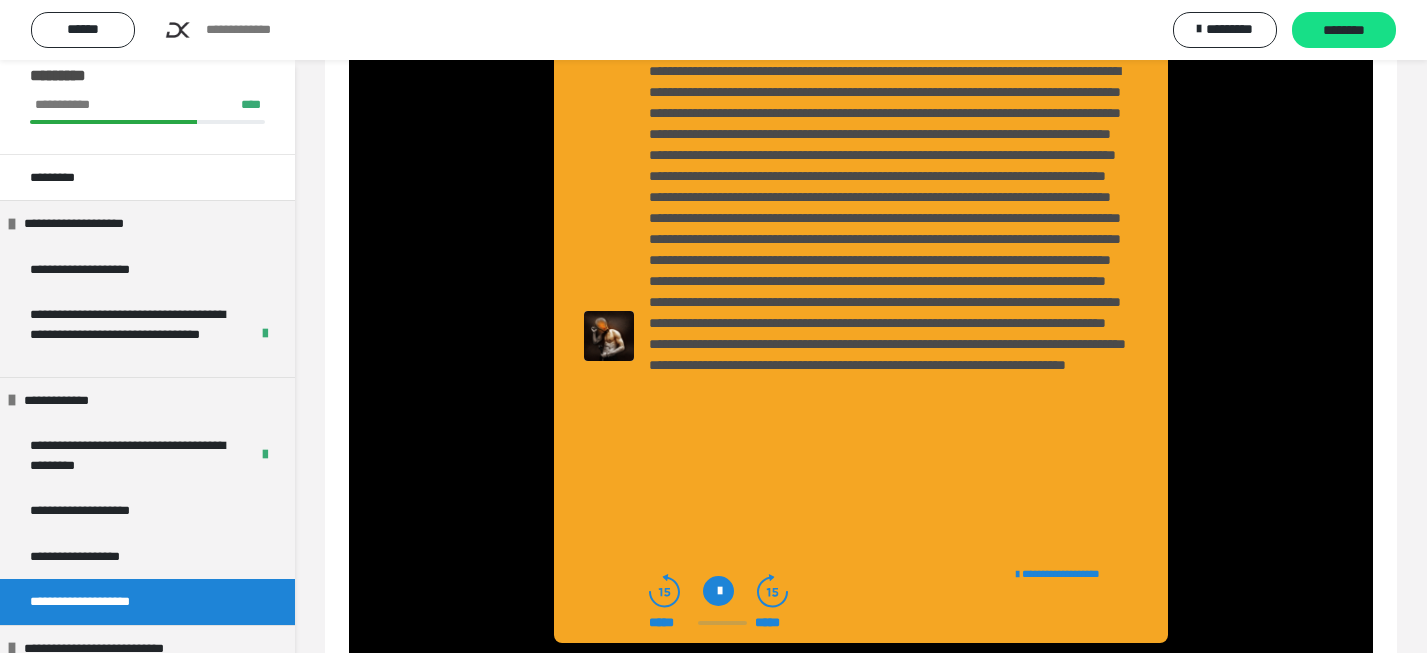 click at bounding box center (718, 591) 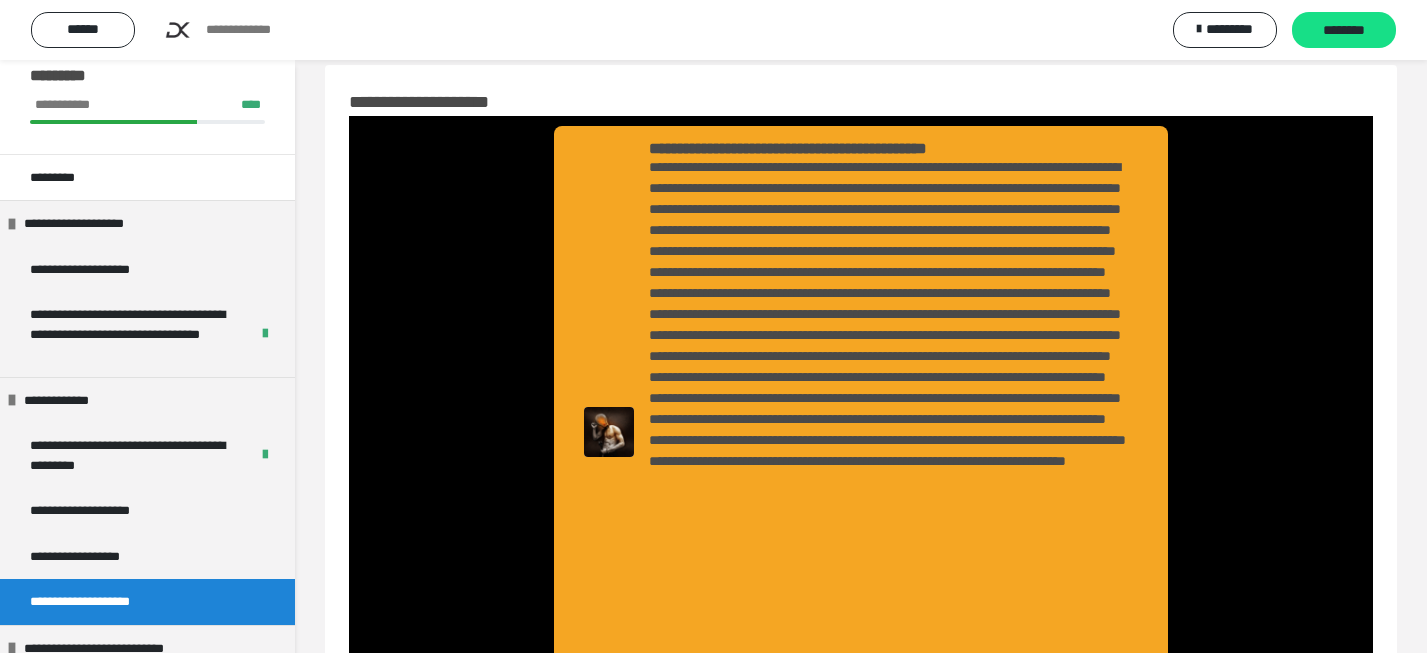 scroll, scrollTop: 26, scrollLeft: 0, axis: vertical 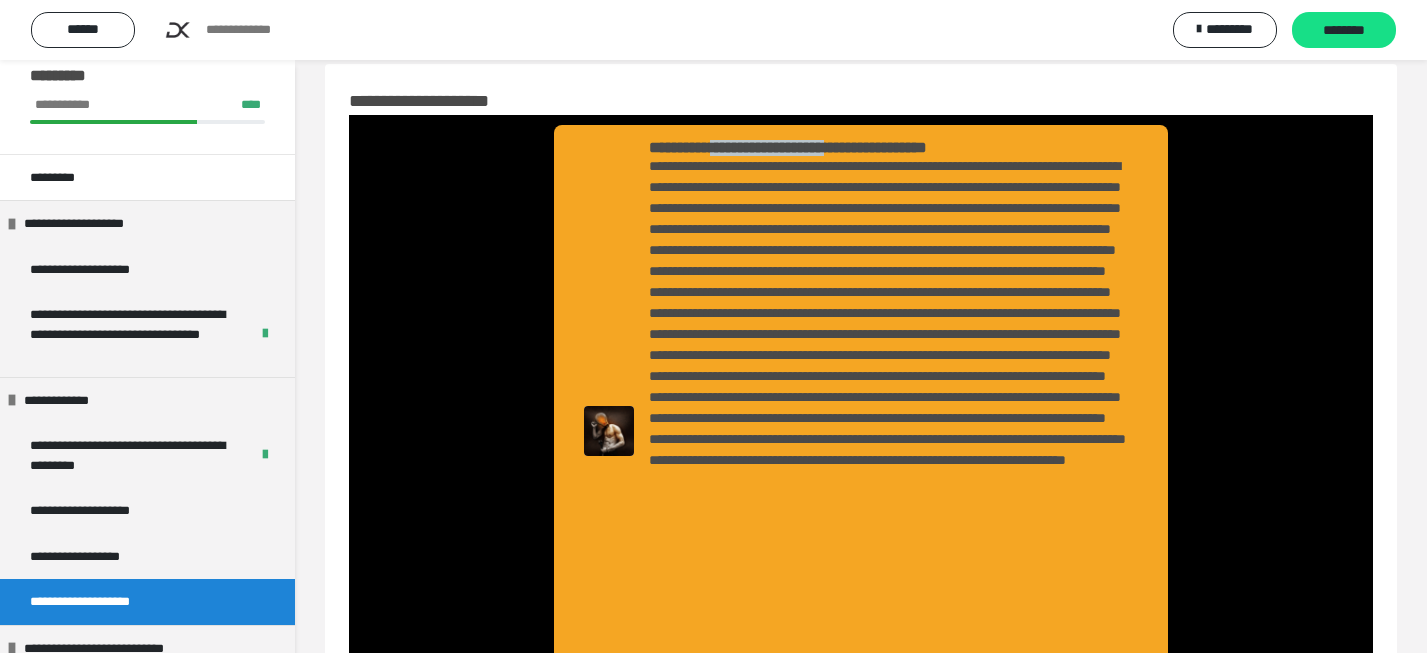 drag, startPoint x: 766, startPoint y: 148, endPoint x: 966, endPoint y: 146, distance: 200.01 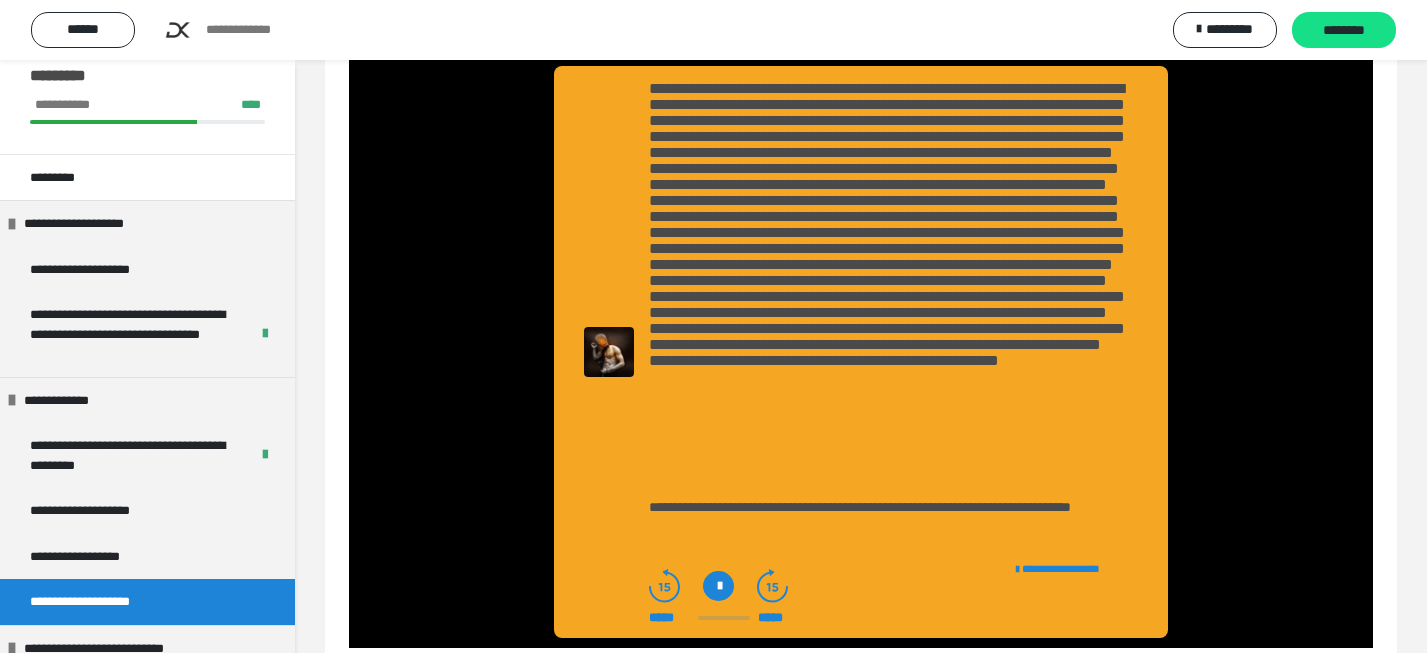 scroll, scrollTop: 134, scrollLeft: 0, axis: vertical 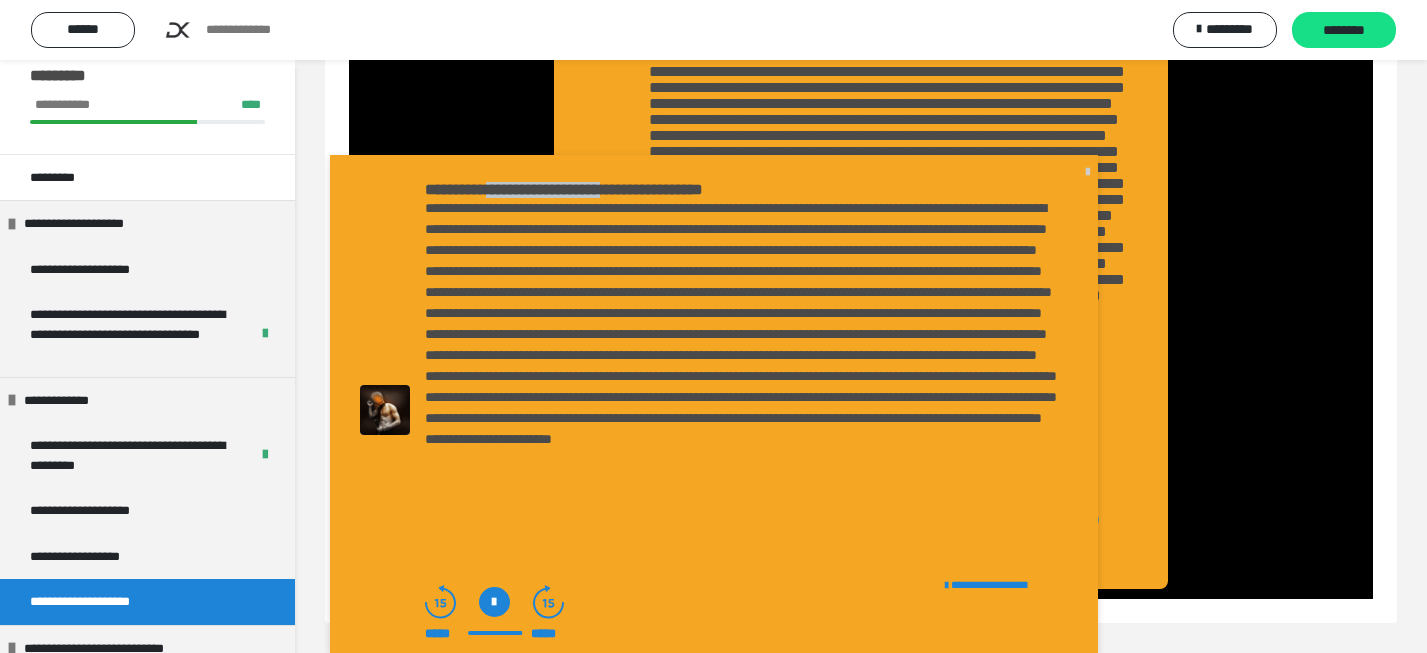 copy on "**********" 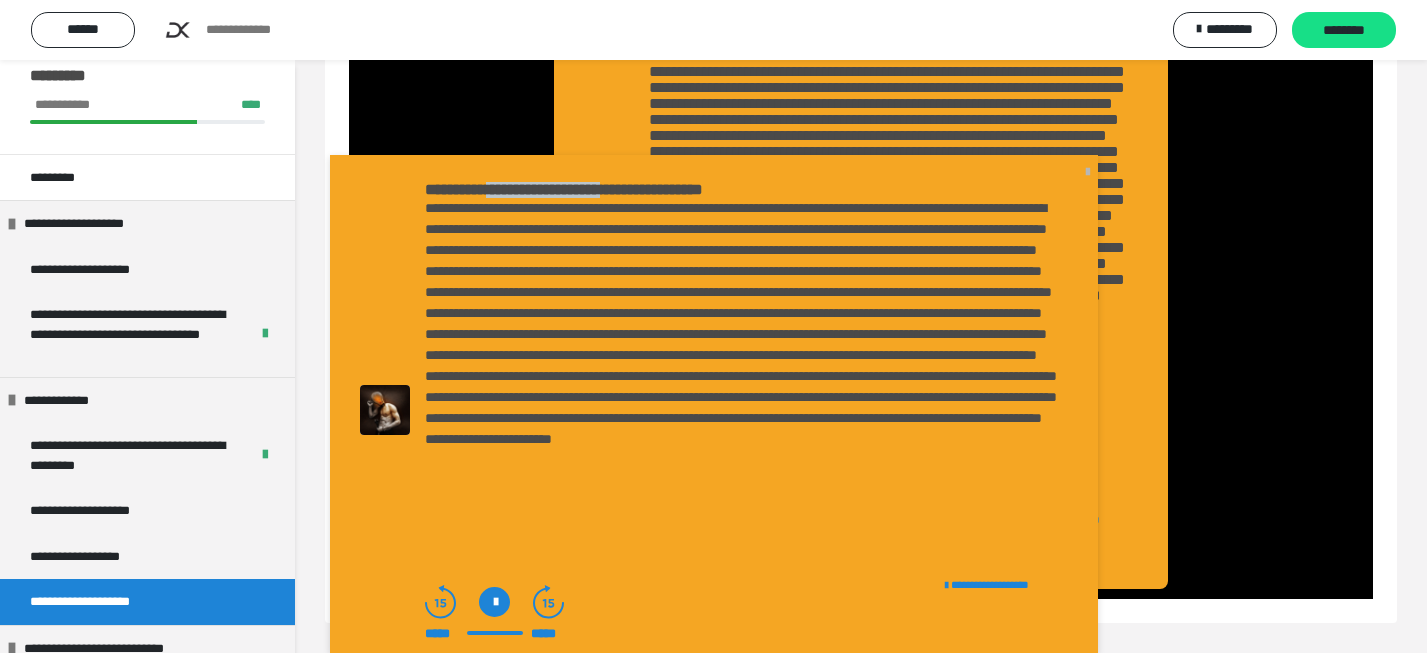 click at bounding box center [1088, 171] 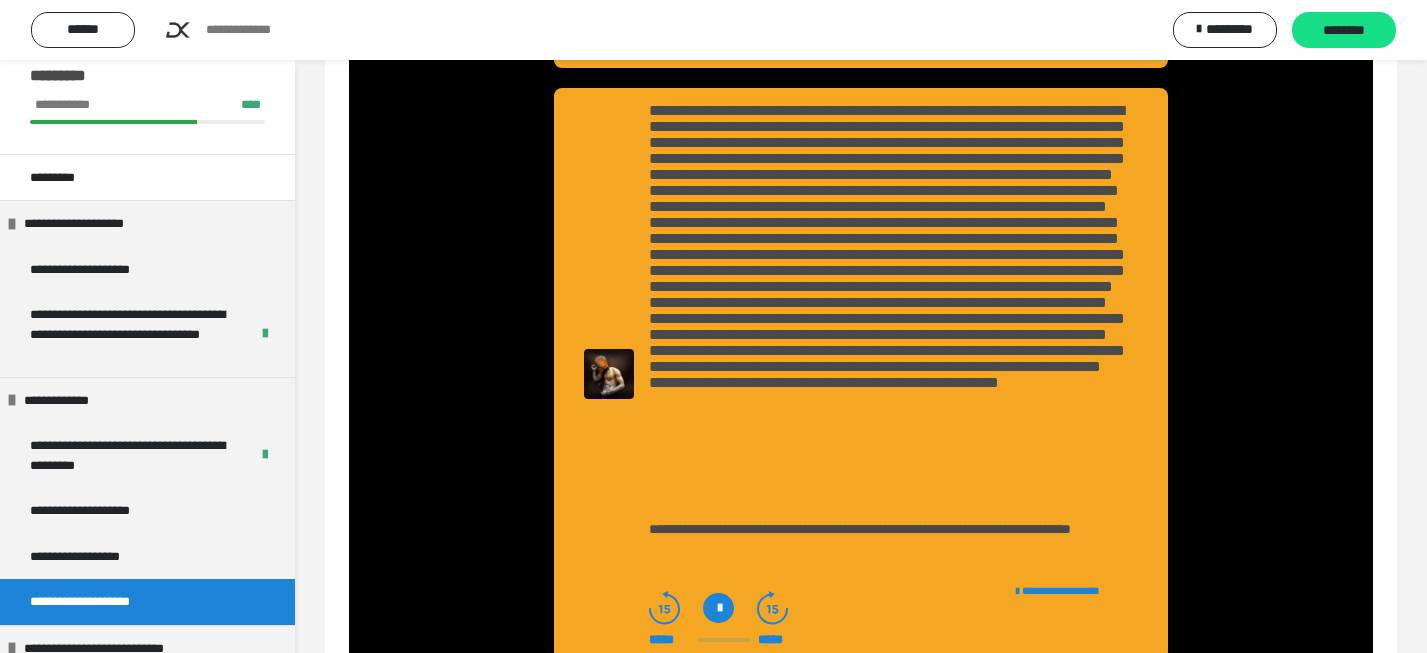 scroll, scrollTop: 700, scrollLeft: 0, axis: vertical 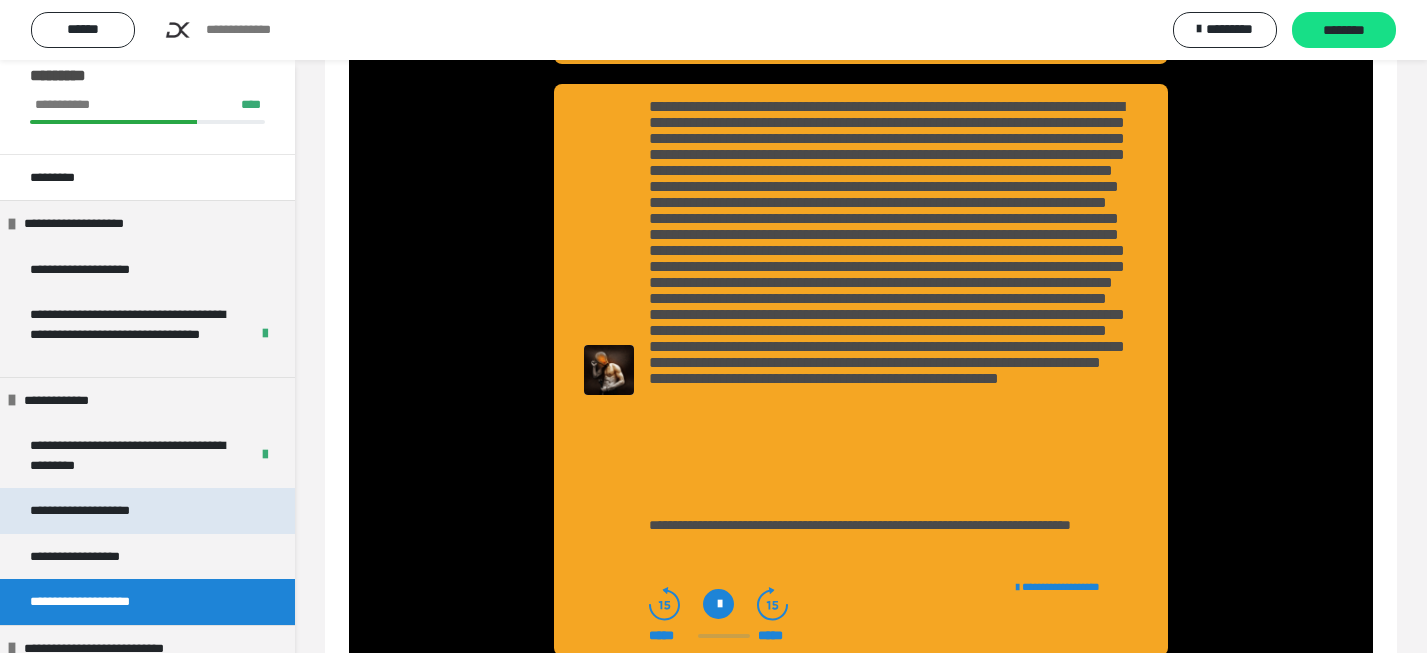 click on "**********" at bounding box center (118, 511) 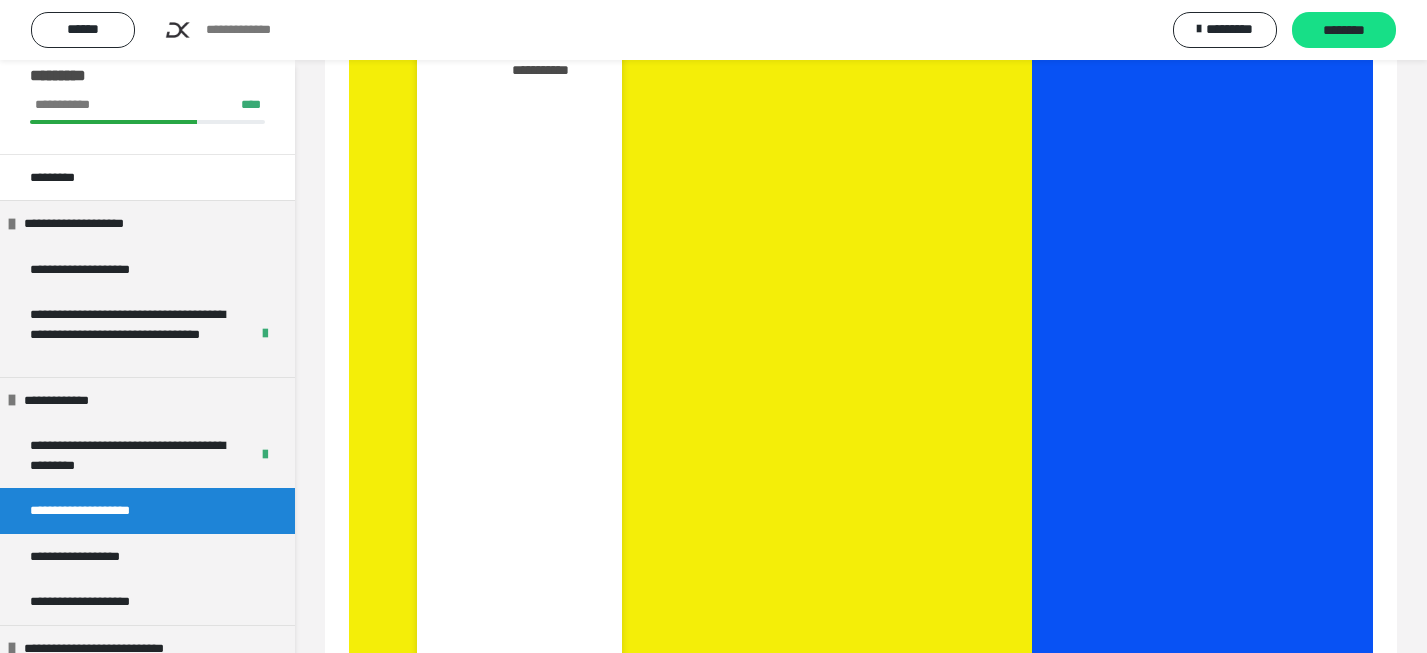 scroll, scrollTop: 1684, scrollLeft: 0, axis: vertical 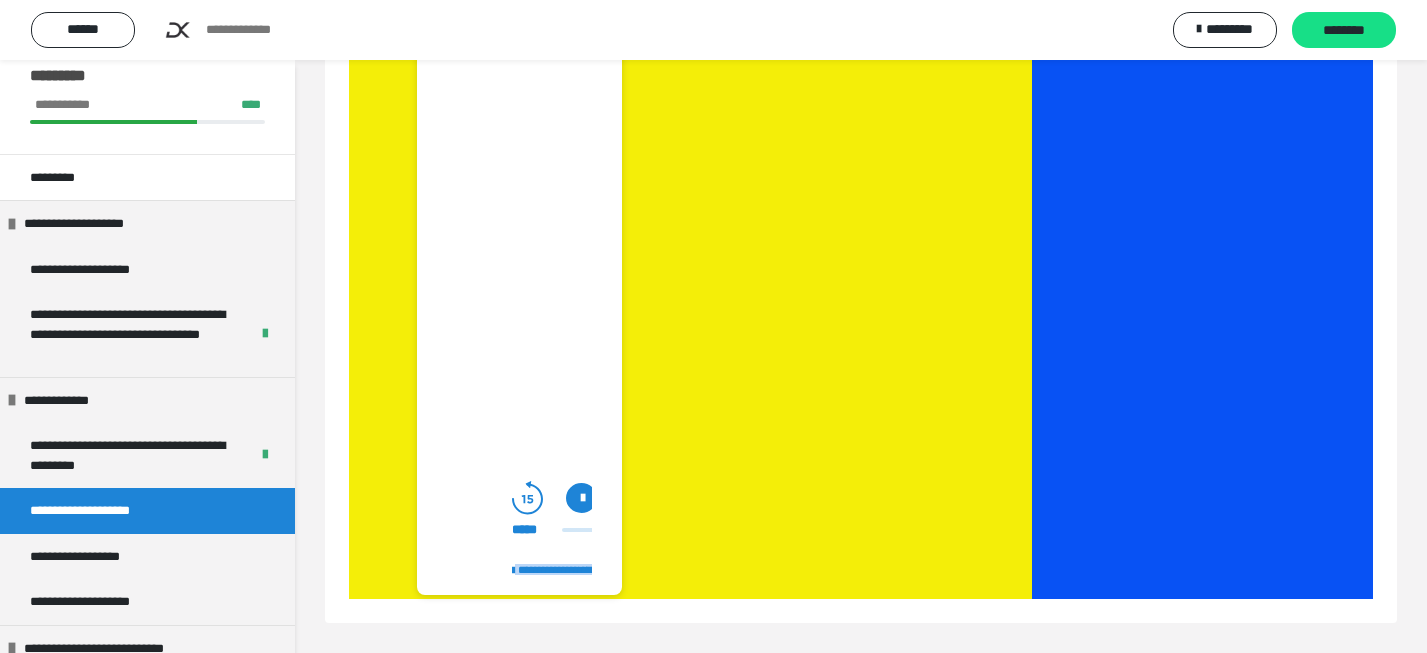 drag, startPoint x: 572, startPoint y: 528, endPoint x: 873, endPoint y: 279, distance: 390.64307 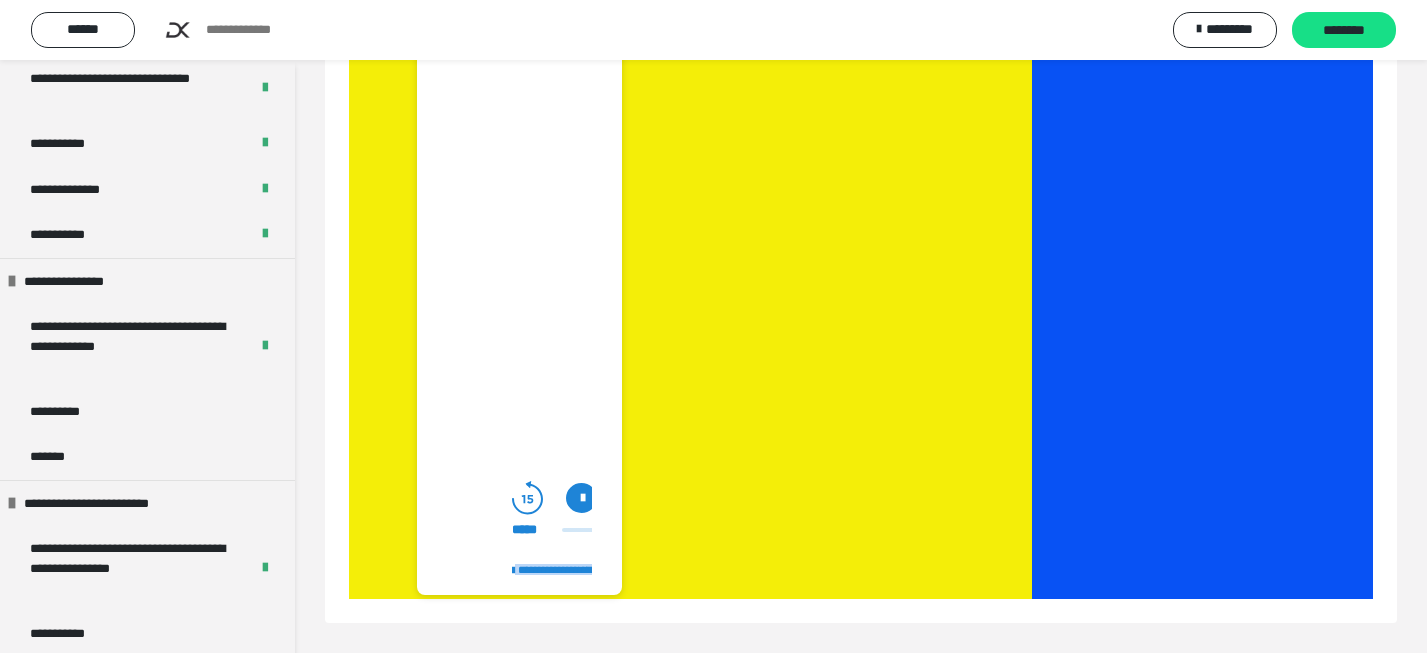 scroll, scrollTop: 1423, scrollLeft: 0, axis: vertical 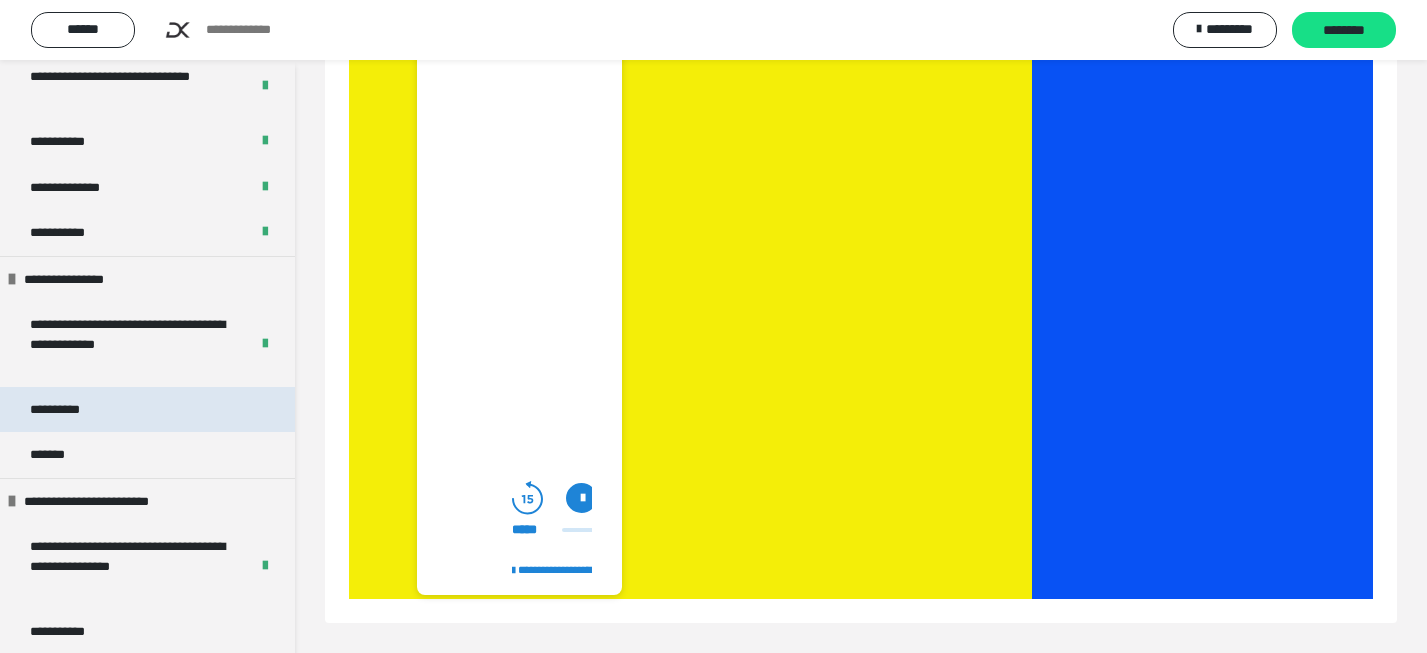 click on "**********" at bounding box center (147, 410) 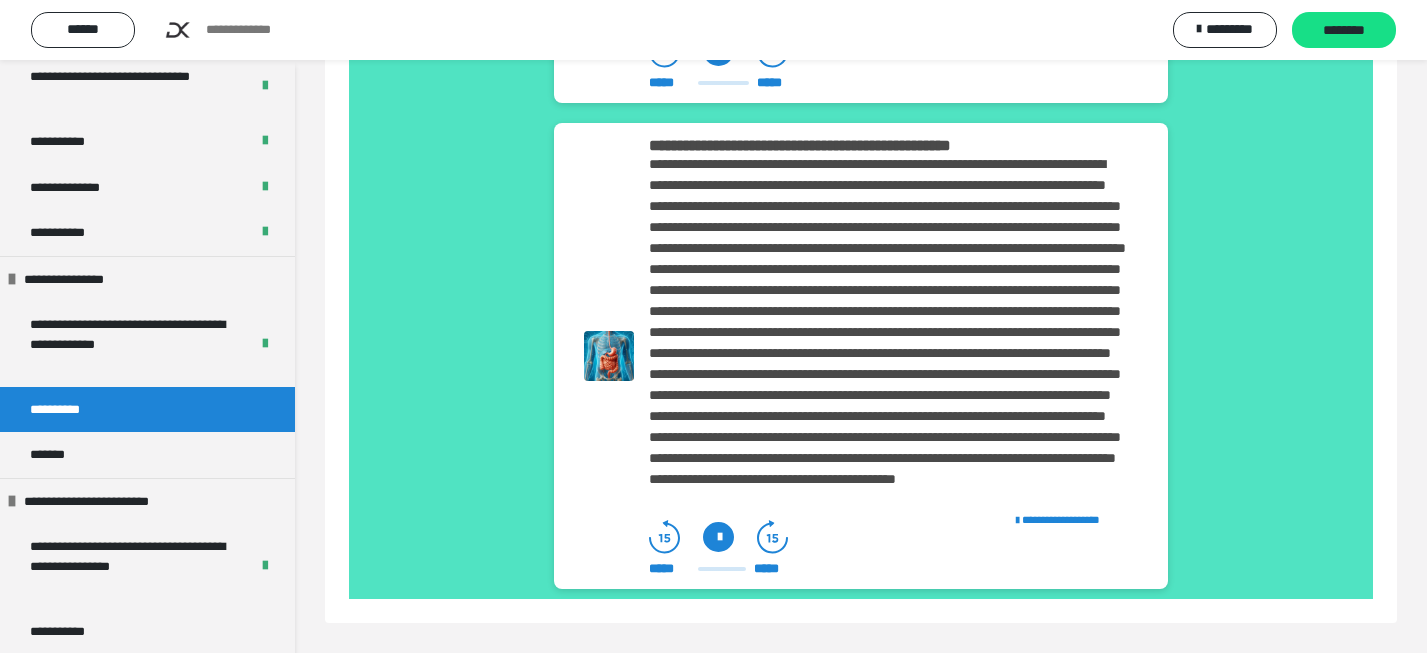scroll, scrollTop: 850, scrollLeft: 0, axis: vertical 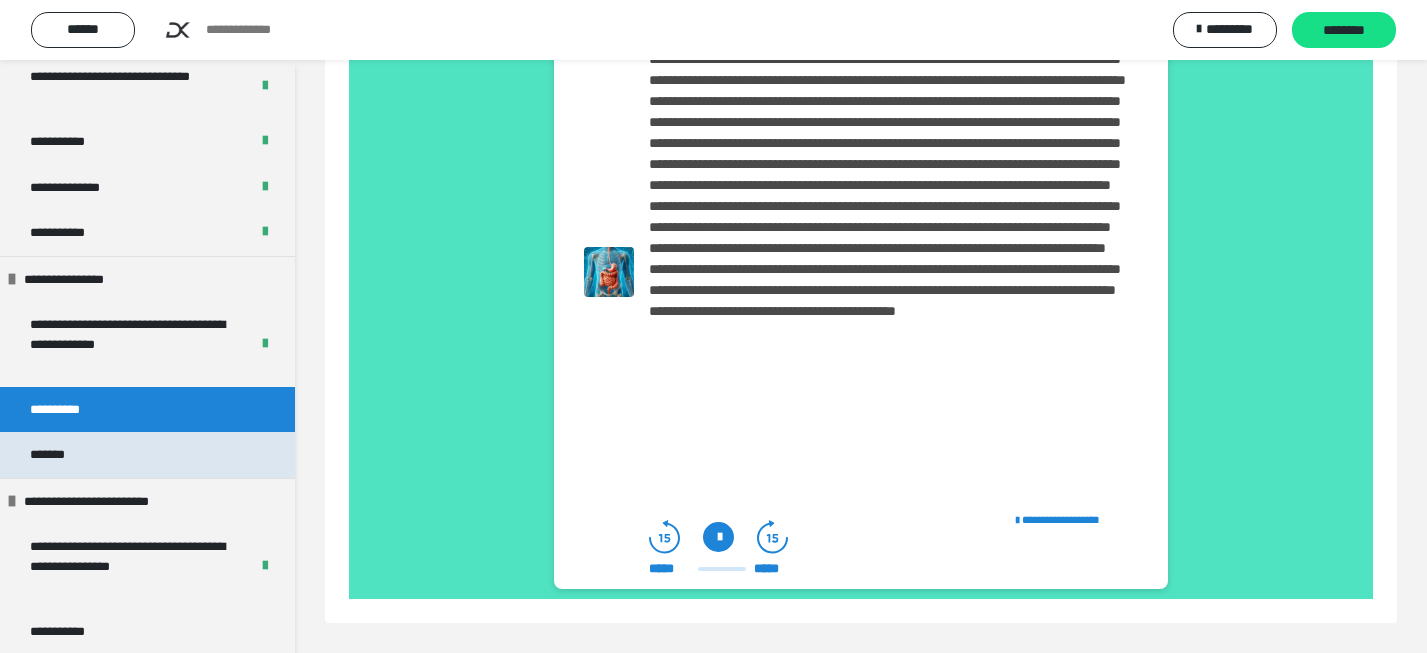 click on "*******" at bounding box center (147, 455) 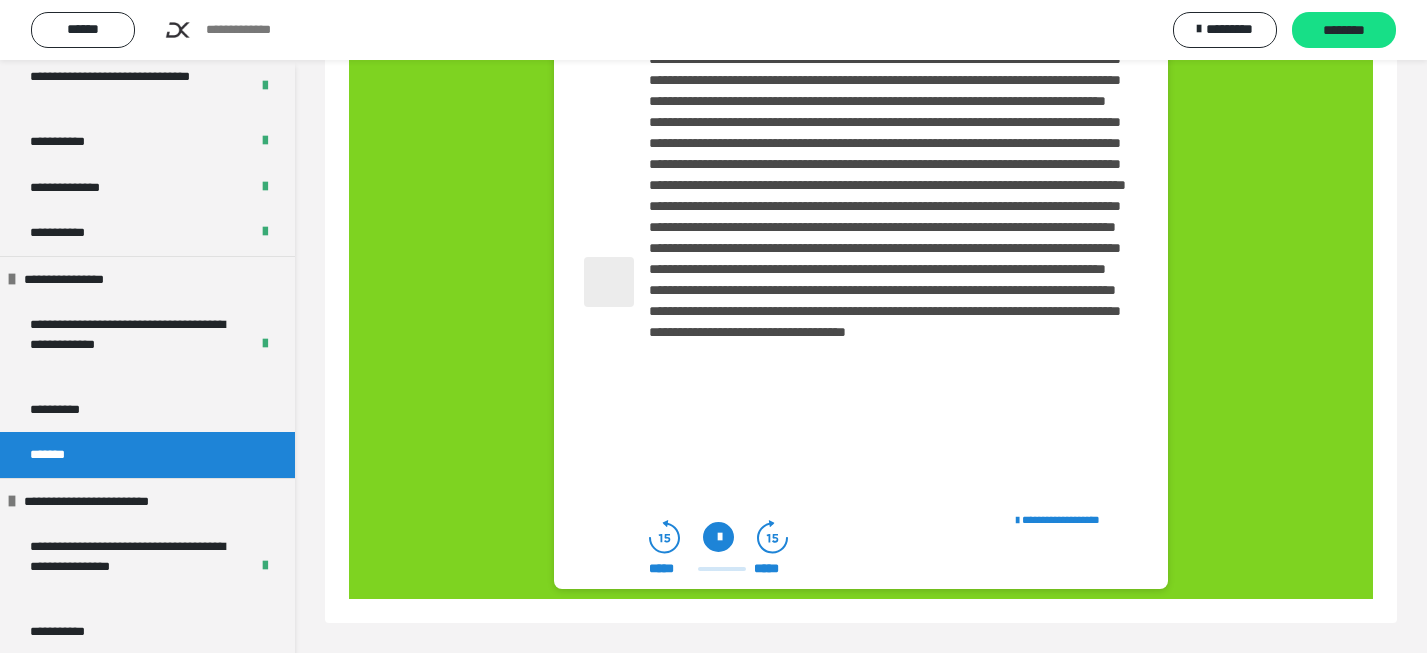 scroll, scrollTop: 808, scrollLeft: 0, axis: vertical 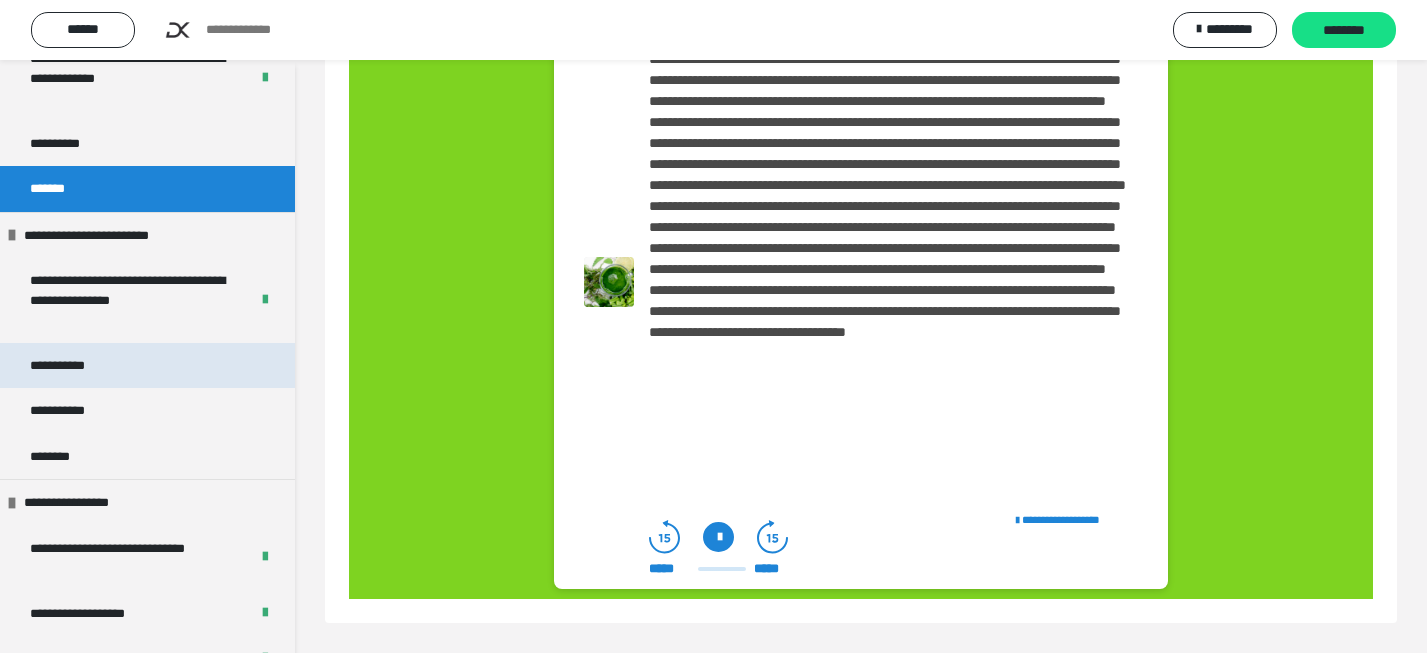 click on "**********" at bounding box center (147, 366) 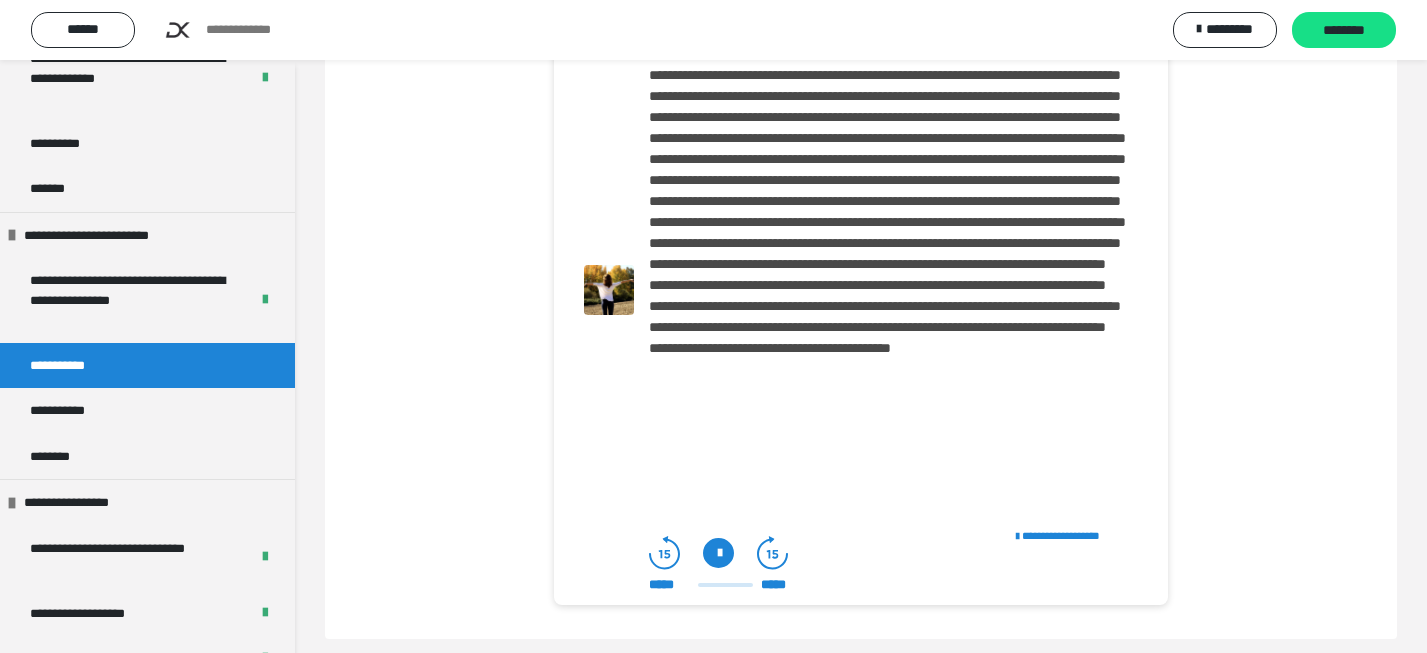 scroll, scrollTop: 824, scrollLeft: 0, axis: vertical 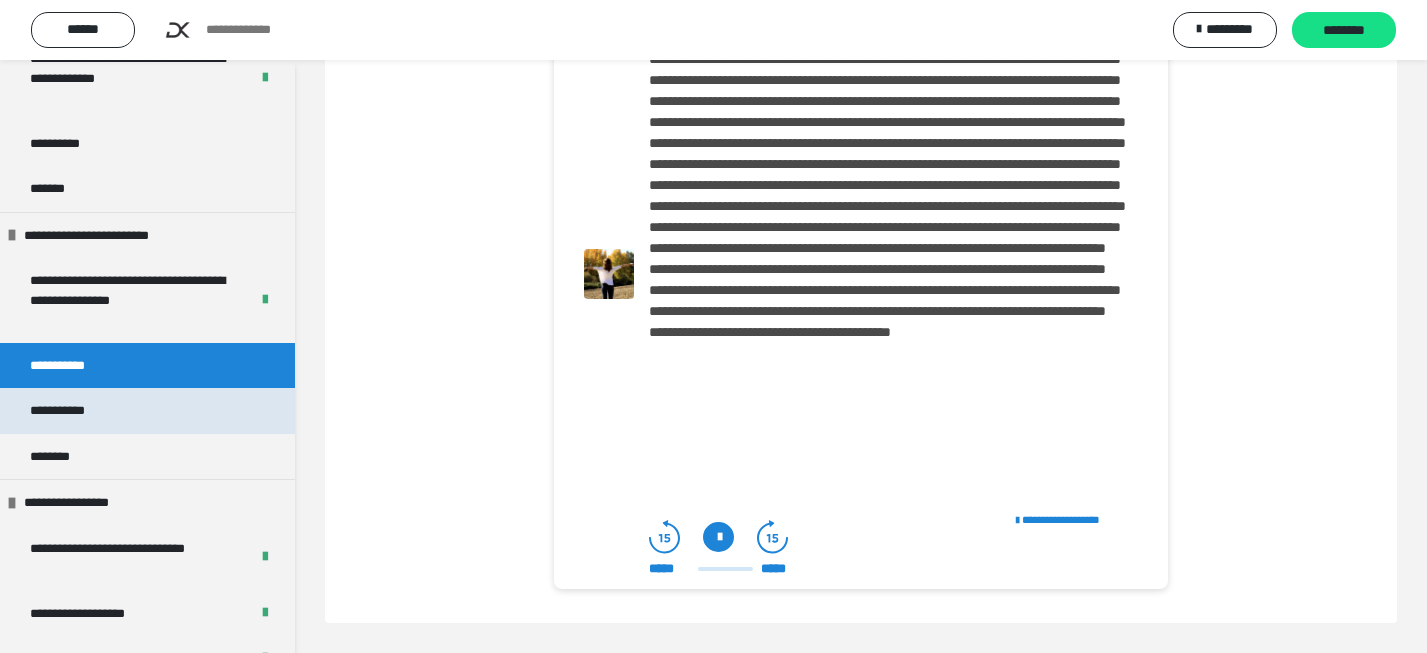 click on "**********" at bounding box center [76, 411] 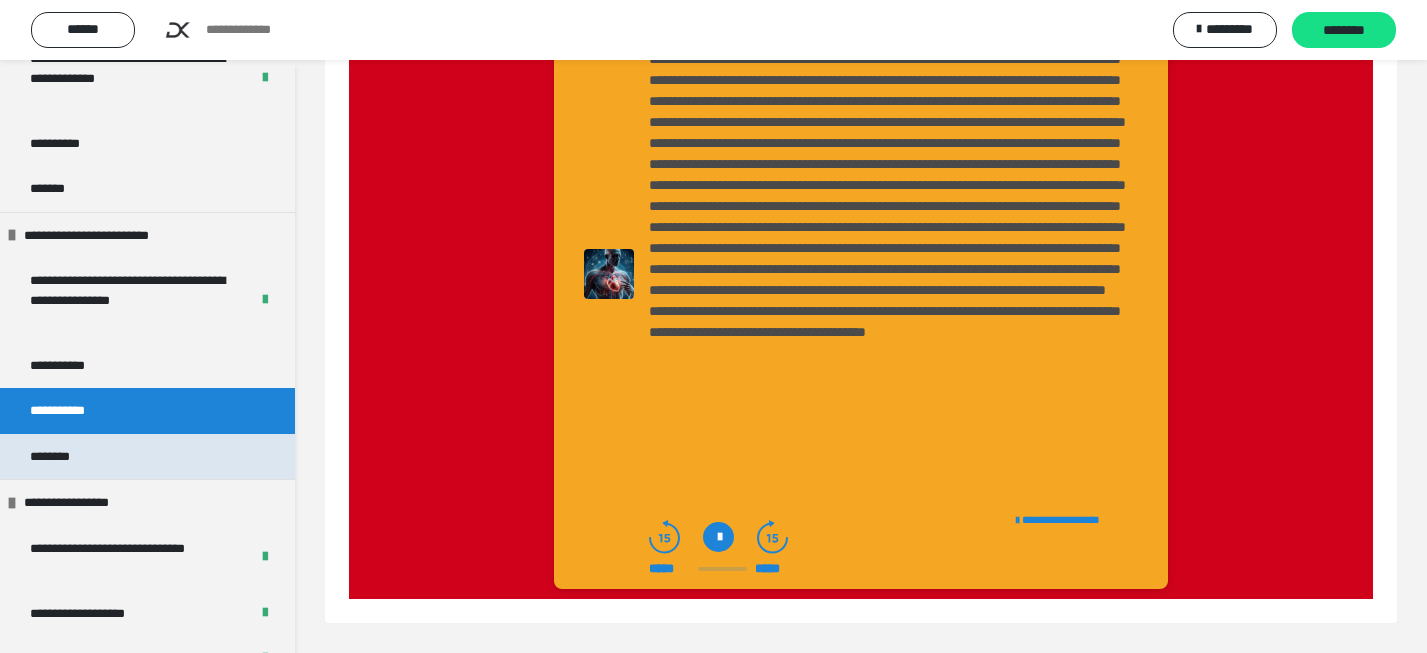 click on "********" at bounding box center [147, 457] 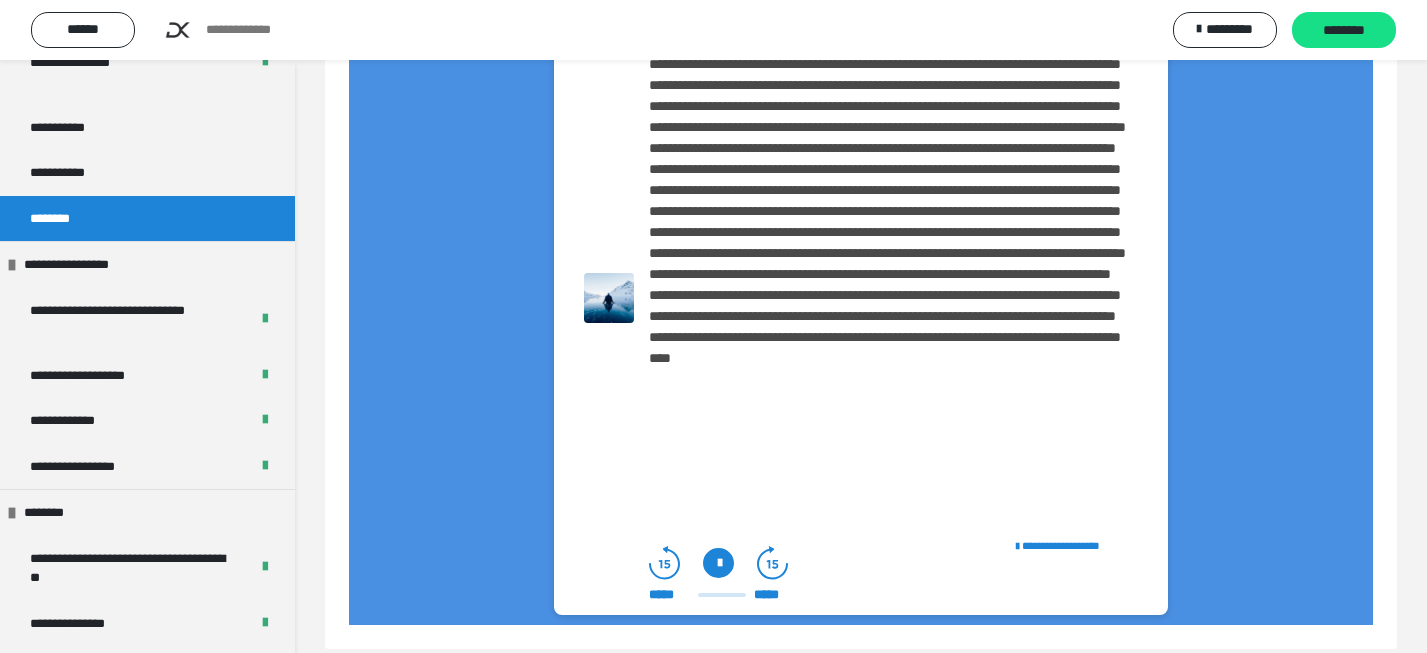 scroll, scrollTop: 1971, scrollLeft: 0, axis: vertical 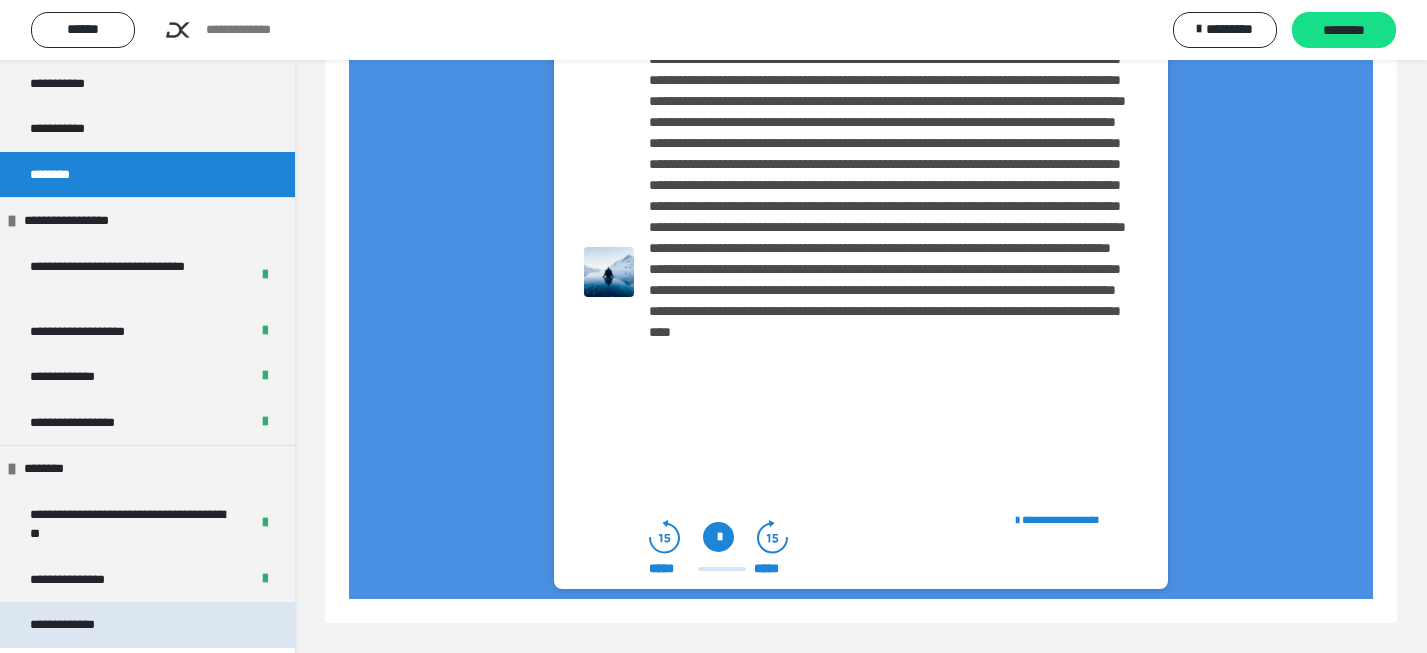 click on "**********" at bounding box center [79, 625] 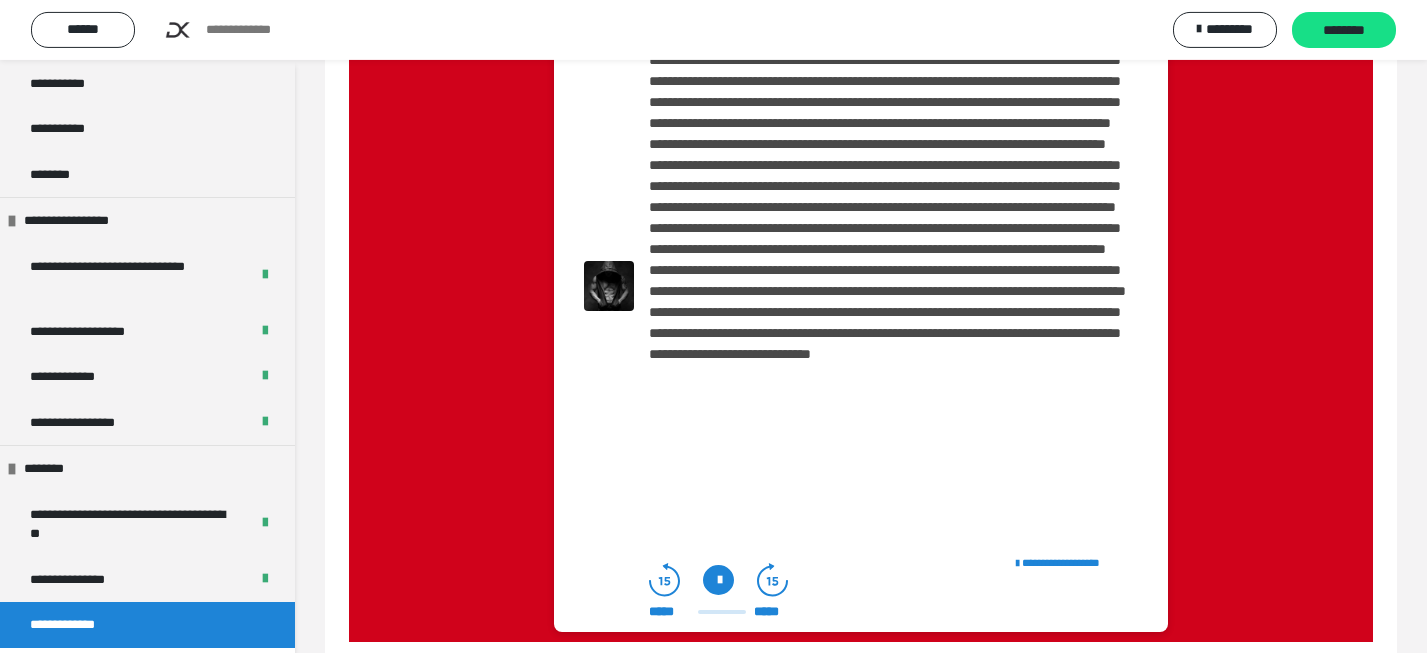 scroll, scrollTop: 910, scrollLeft: 0, axis: vertical 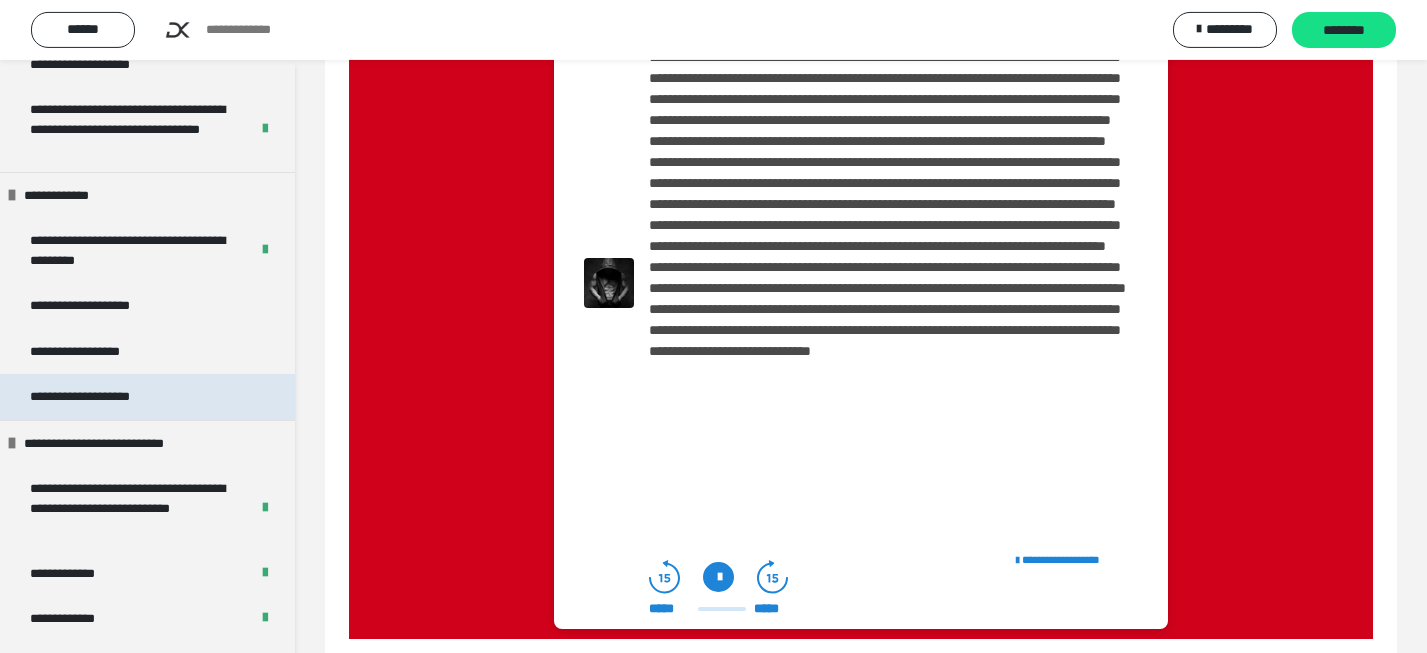 click on "**********" at bounding box center (120, 397) 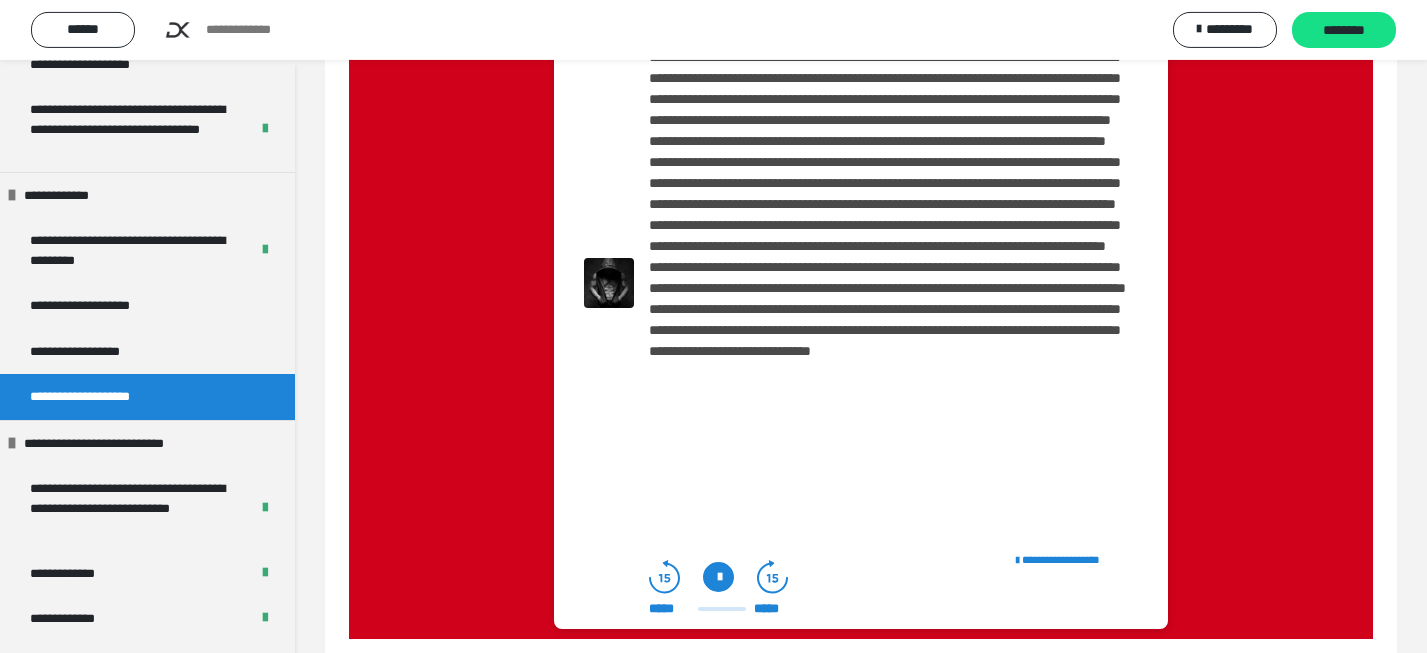 scroll, scrollTop: 767, scrollLeft: 0, axis: vertical 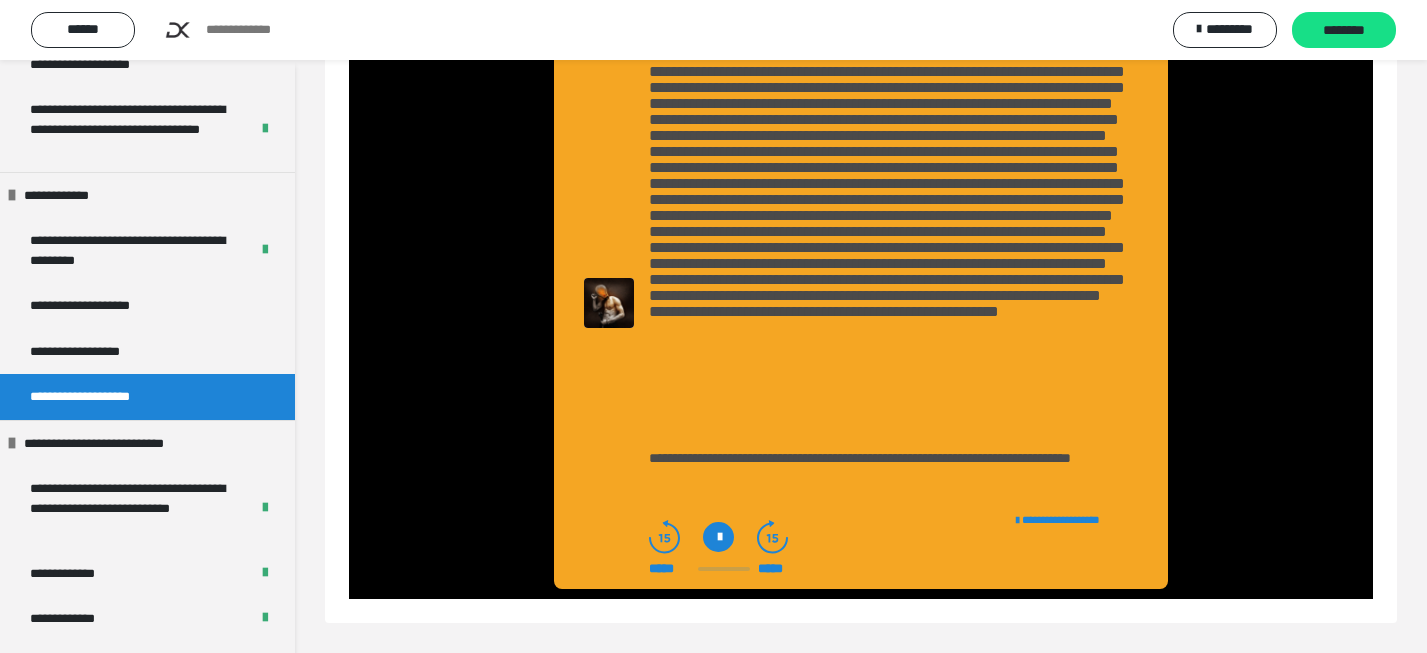 click at bounding box center (718, 537) 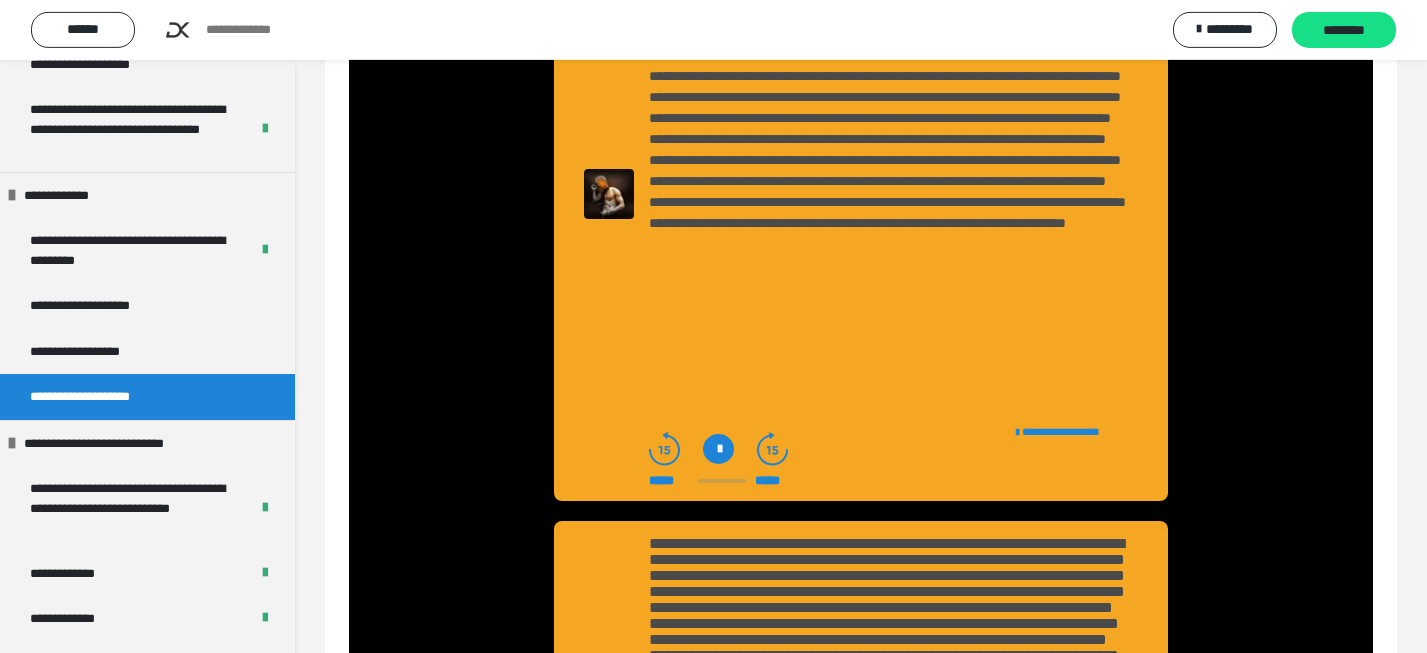 scroll, scrollTop: 291, scrollLeft: 0, axis: vertical 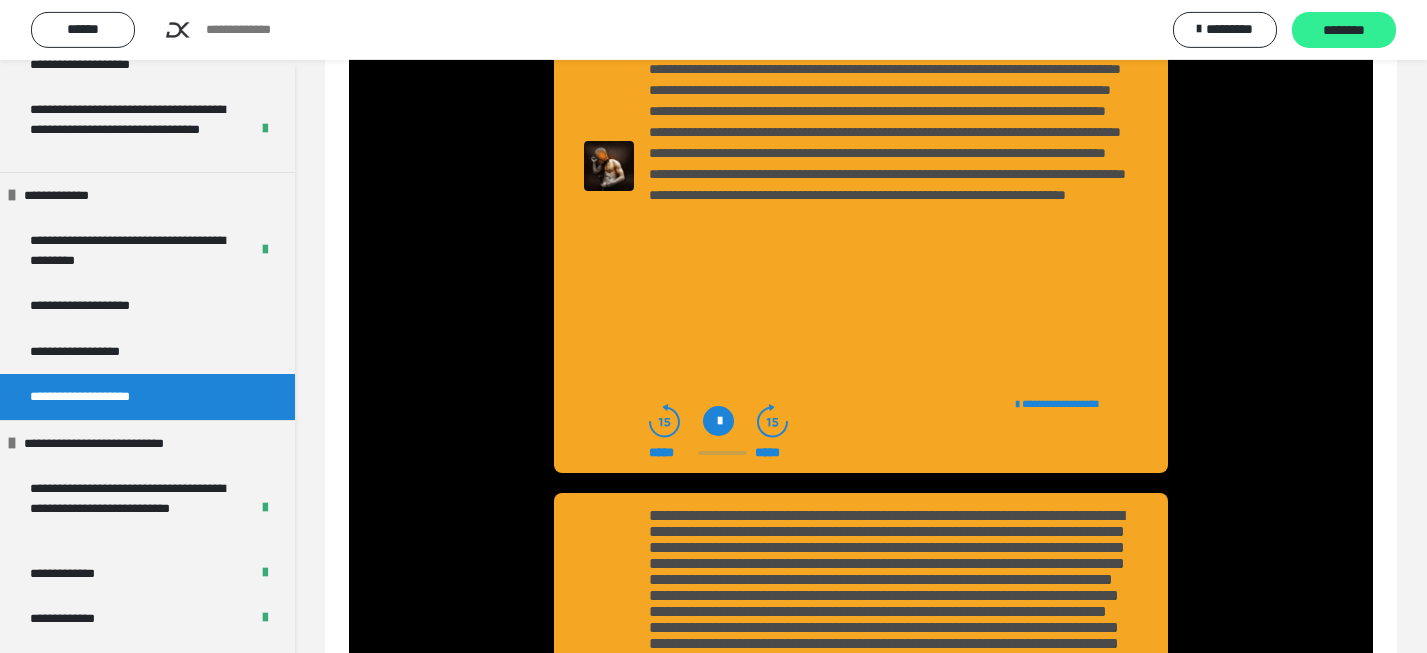 click on "********" at bounding box center (1344, 31) 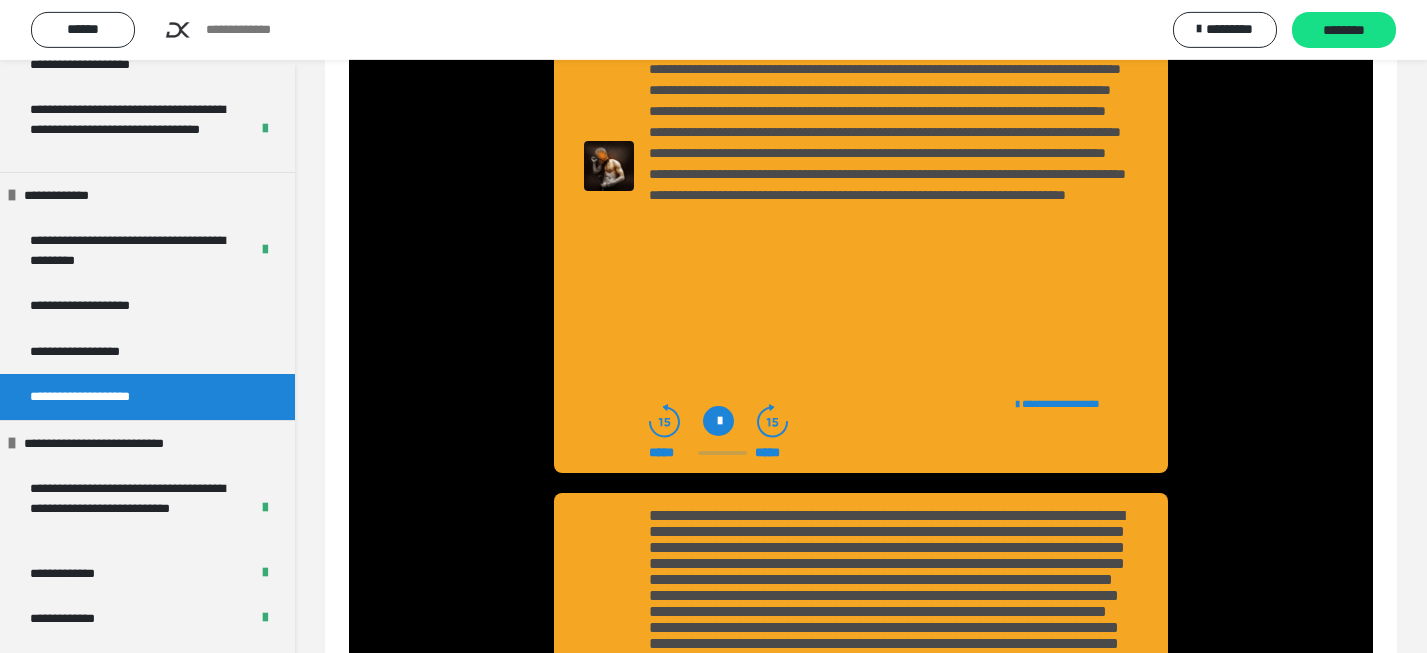click on "**********" at bounding box center [861, 166] 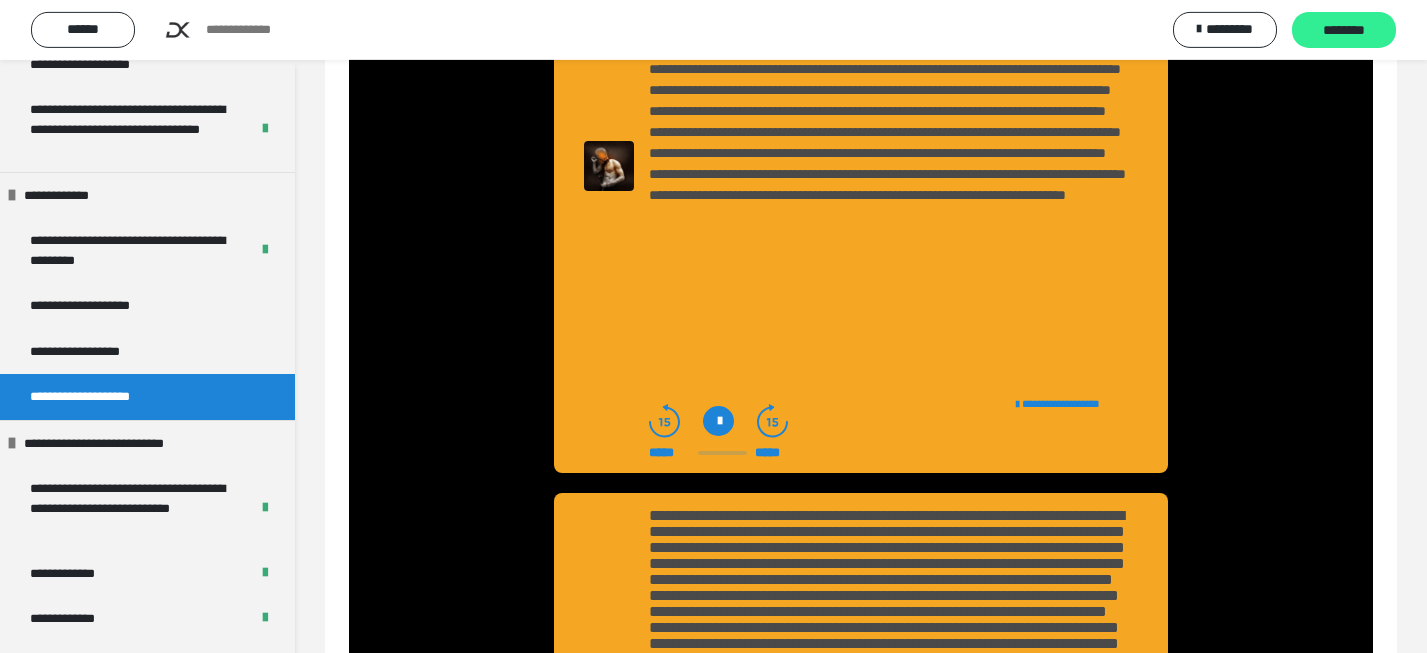 click on "********" at bounding box center (1344, 31) 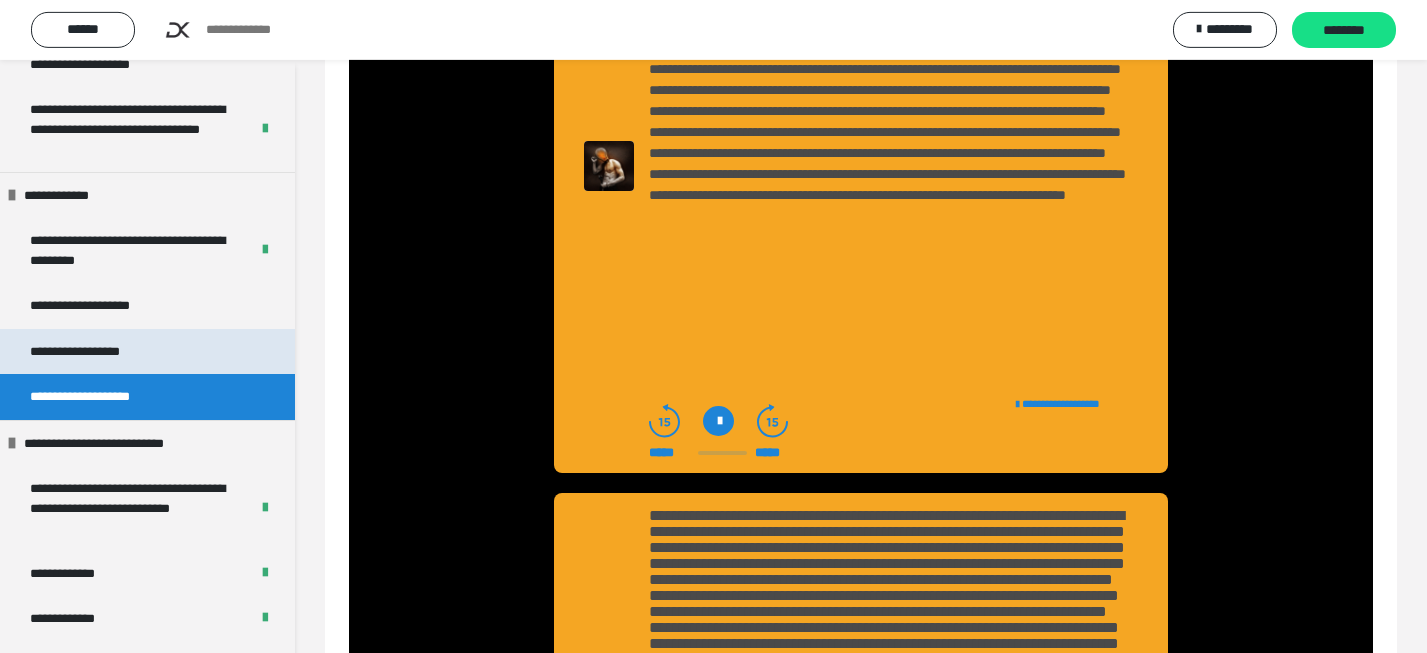 click on "**********" at bounding box center (106, 352) 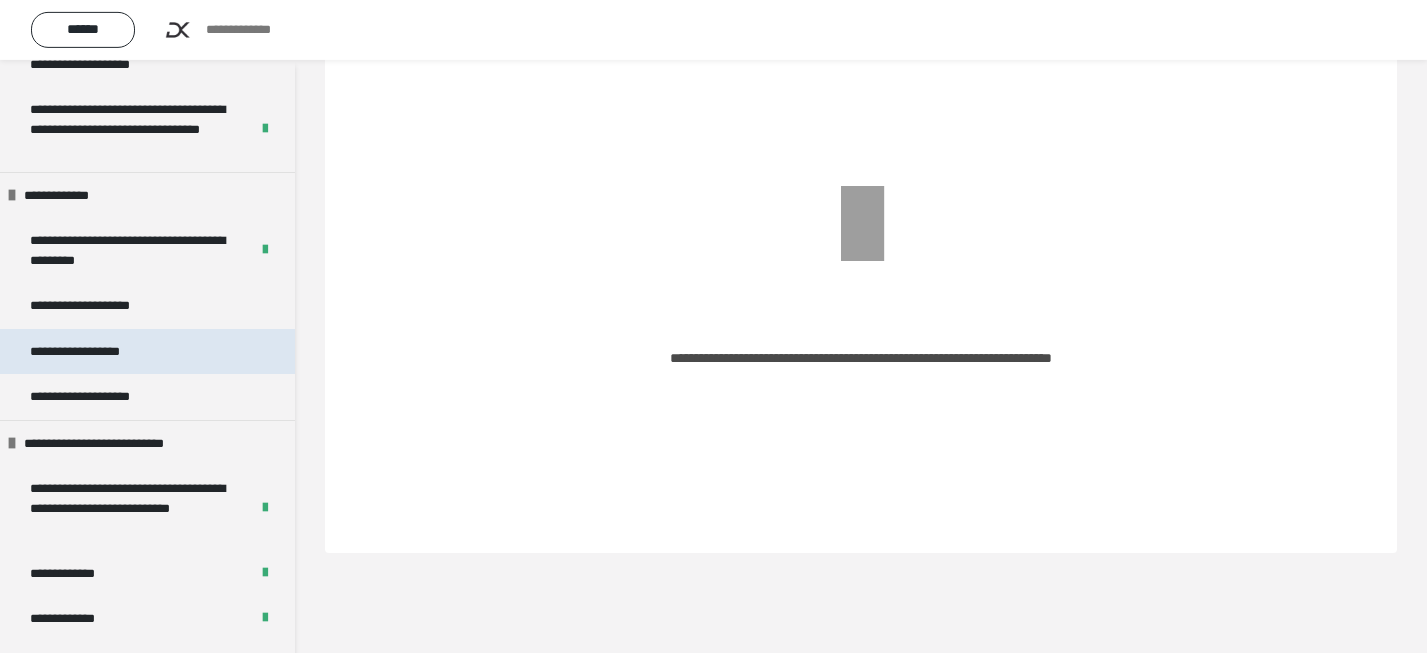 scroll, scrollTop: 60, scrollLeft: 0, axis: vertical 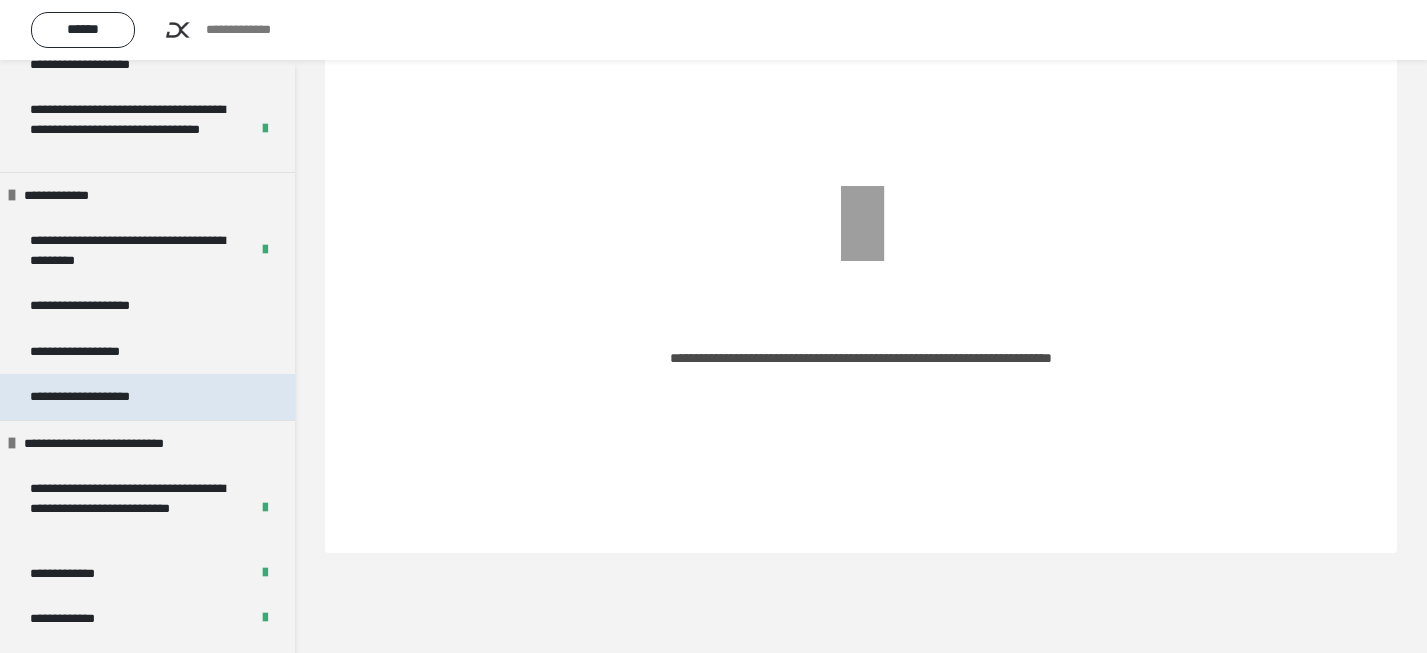 click on "**********" at bounding box center [120, 397] 